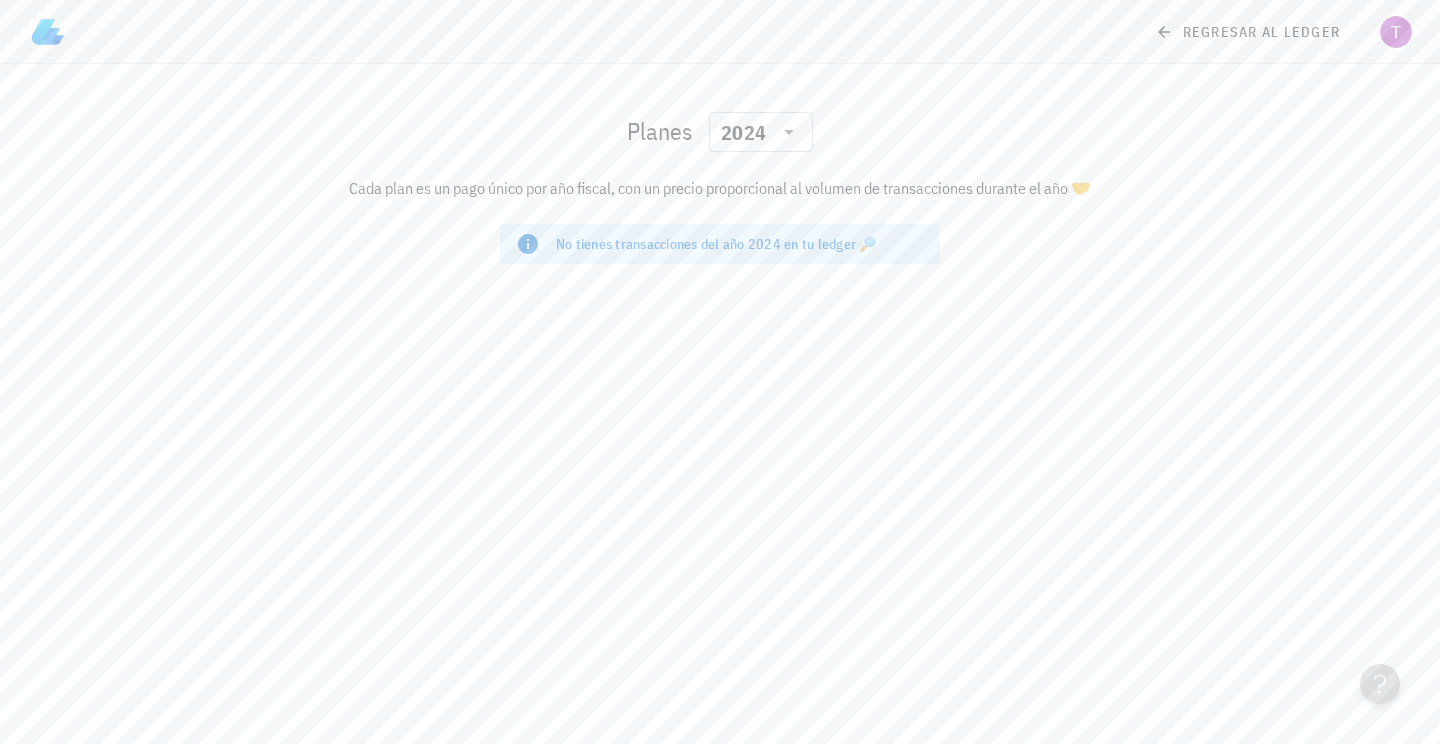 scroll, scrollTop: 0, scrollLeft: 0, axis: both 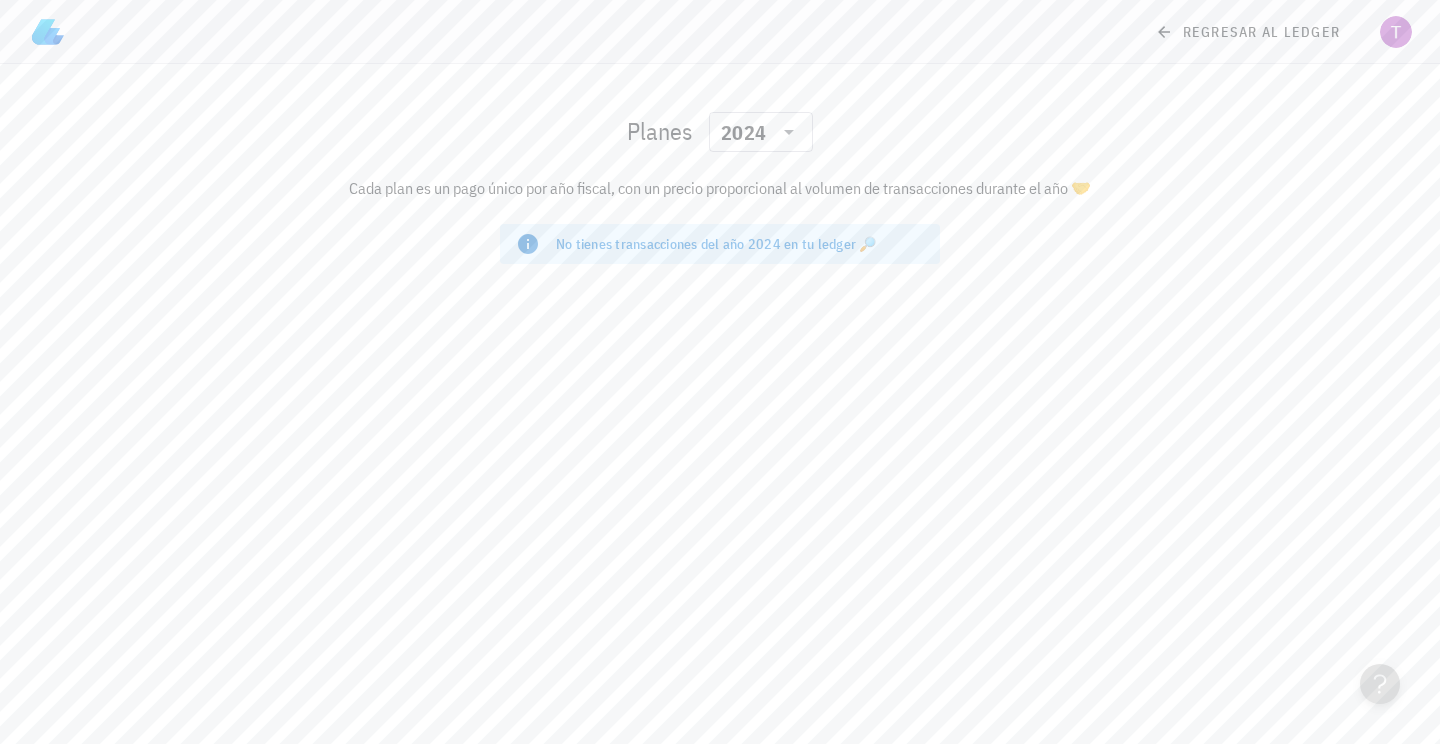 click at bounding box center (48, 32) 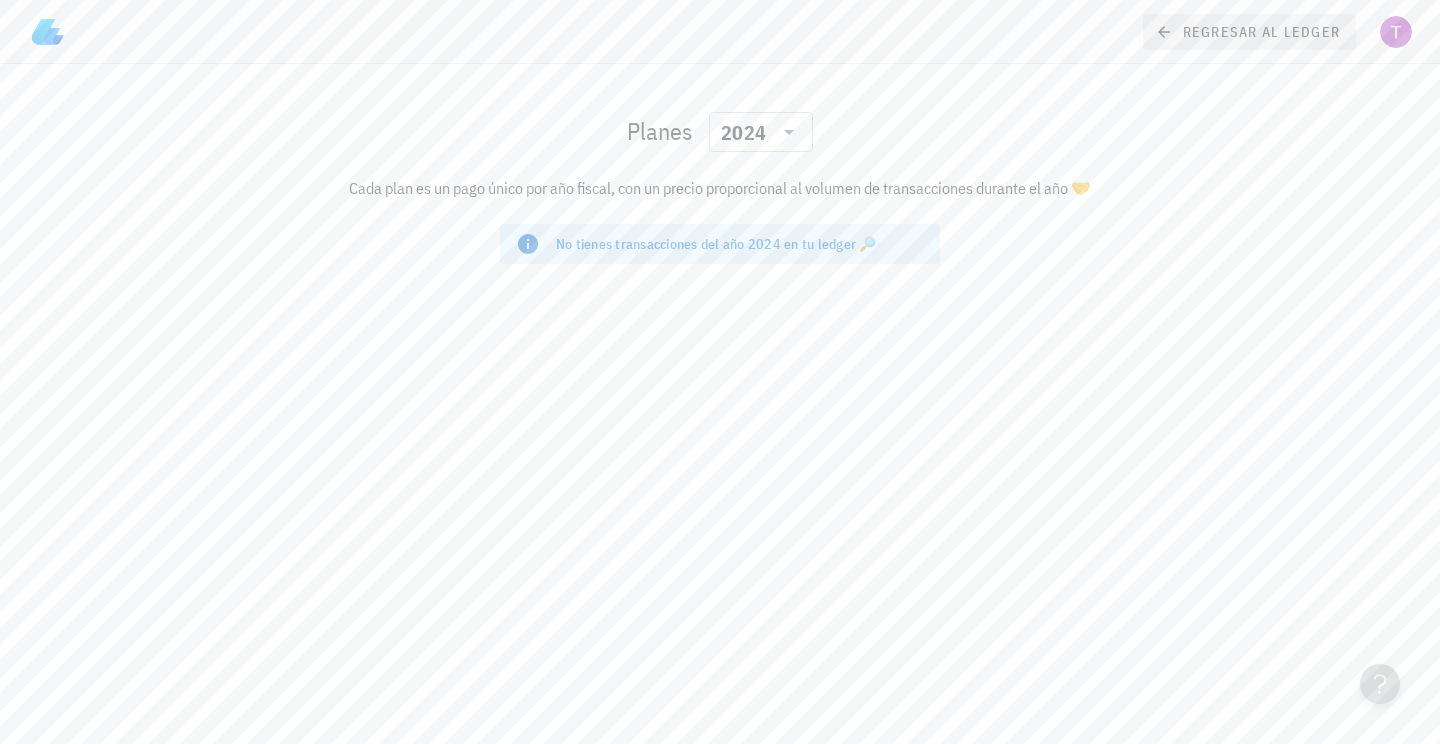 click on "regresar al ledger" at bounding box center [1249, 32] 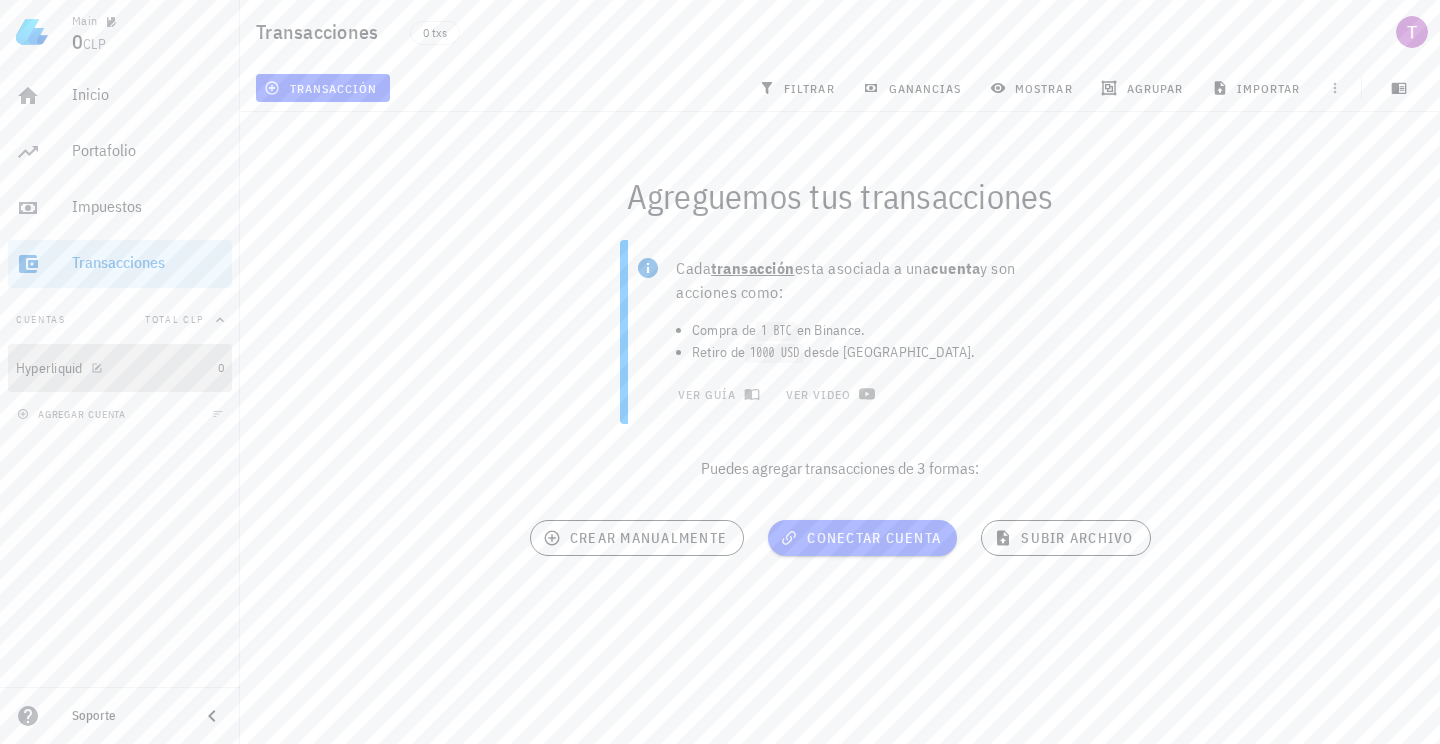 click 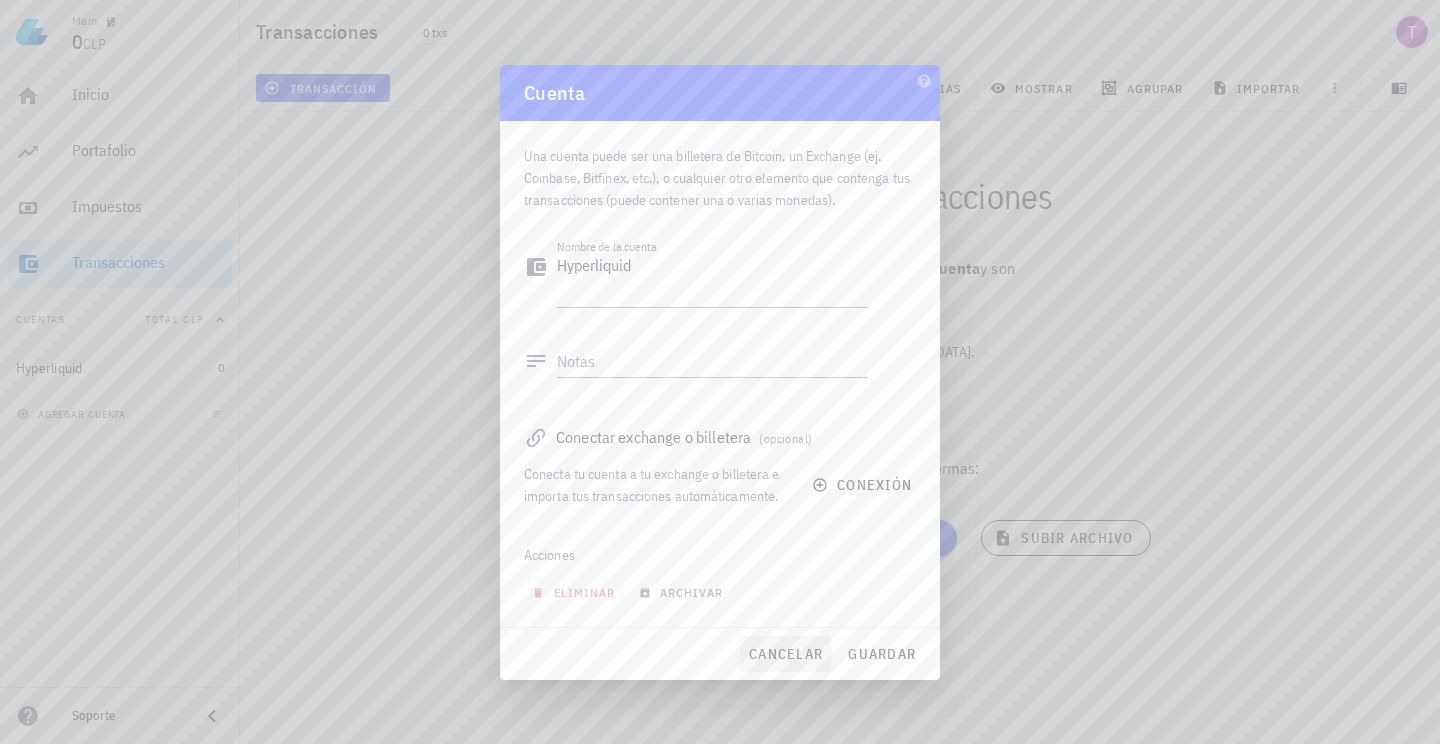 click on "cancelar" at bounding box center (785, 654) 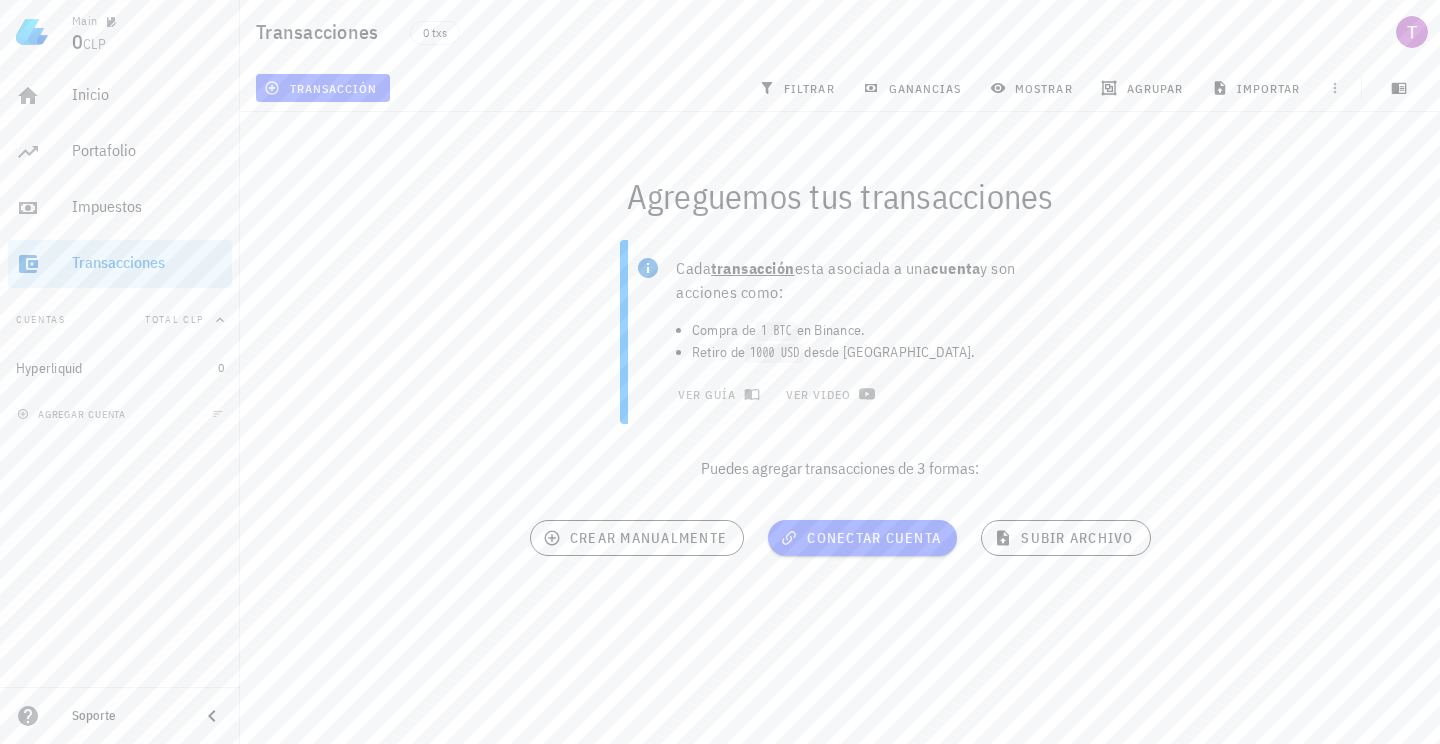 click on "transacción" at bounding box center [322, 88] 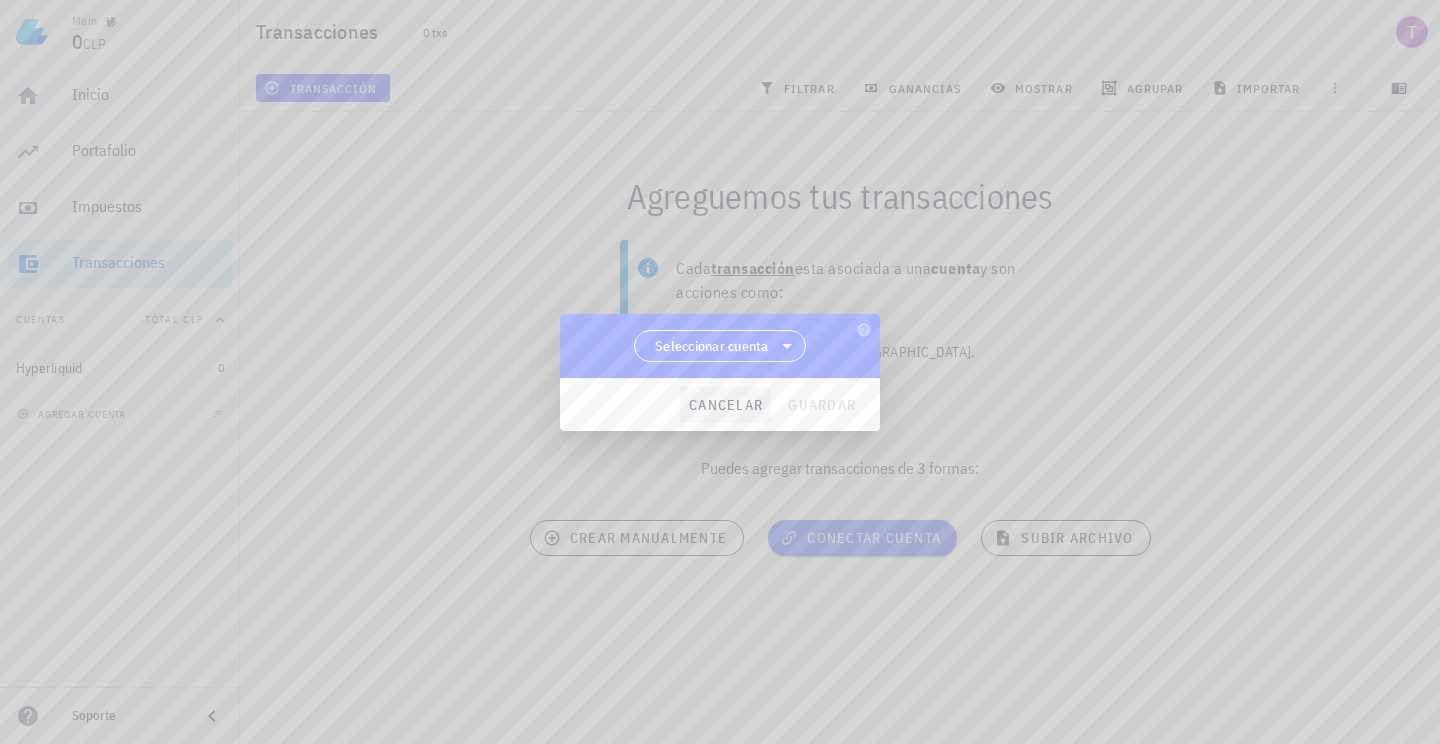 click on "cancelar" at bounding box center (725, 405) 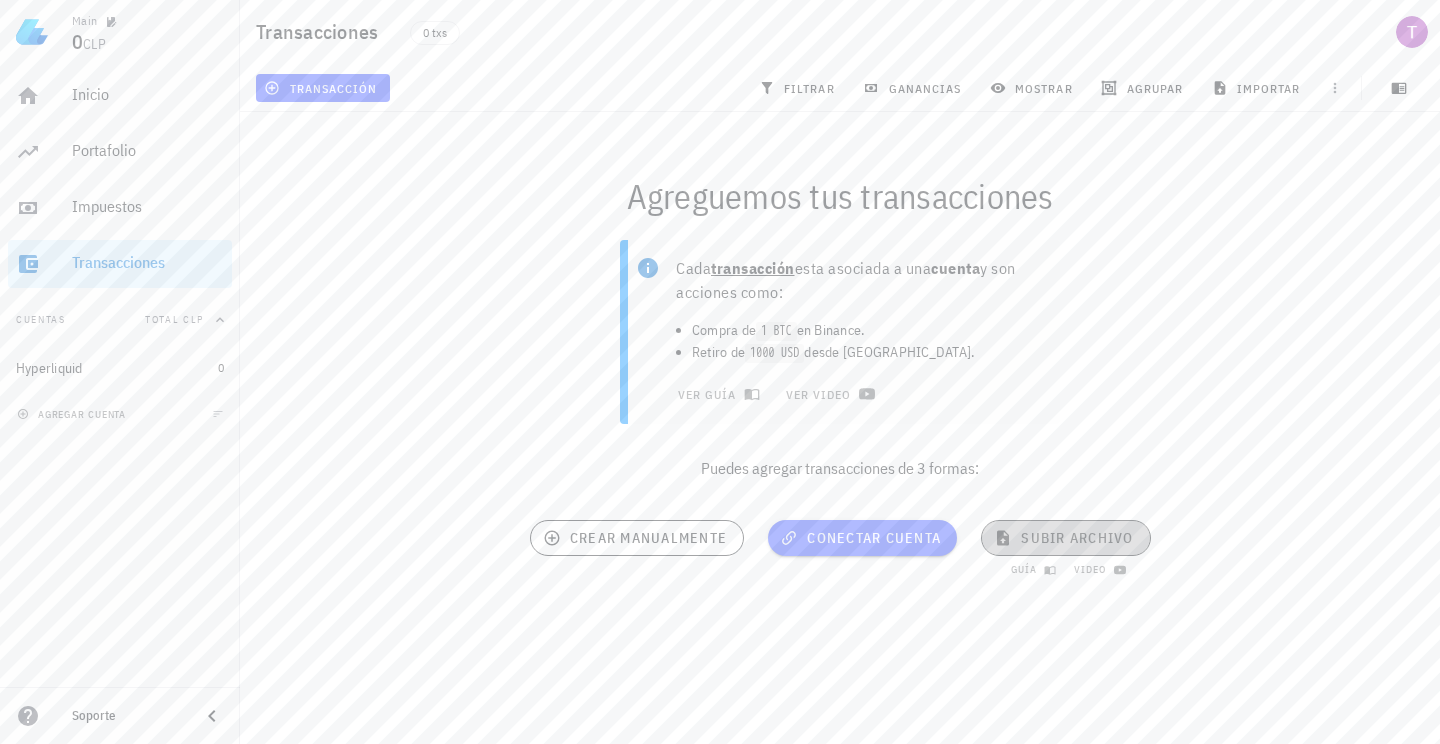 click 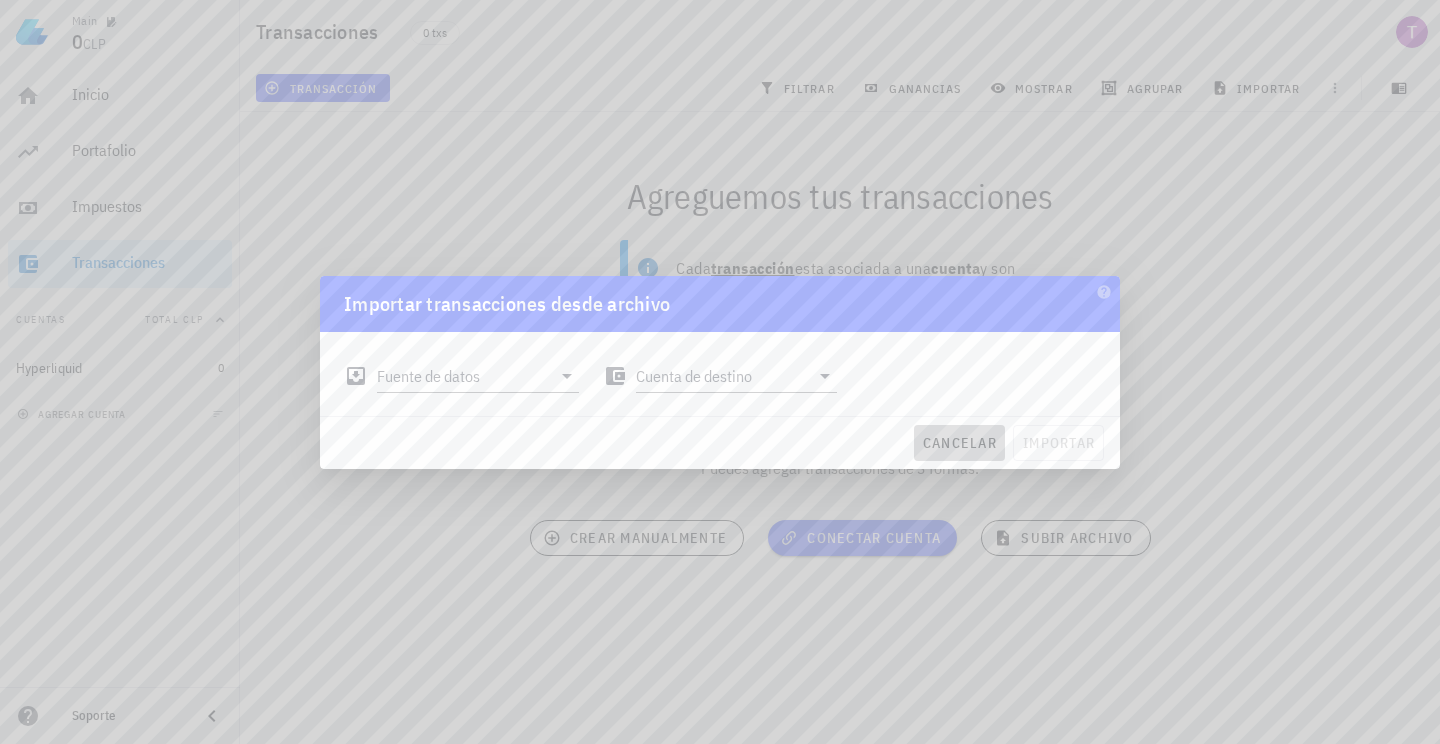click on "cancelar" at bounding box center (959, 443) 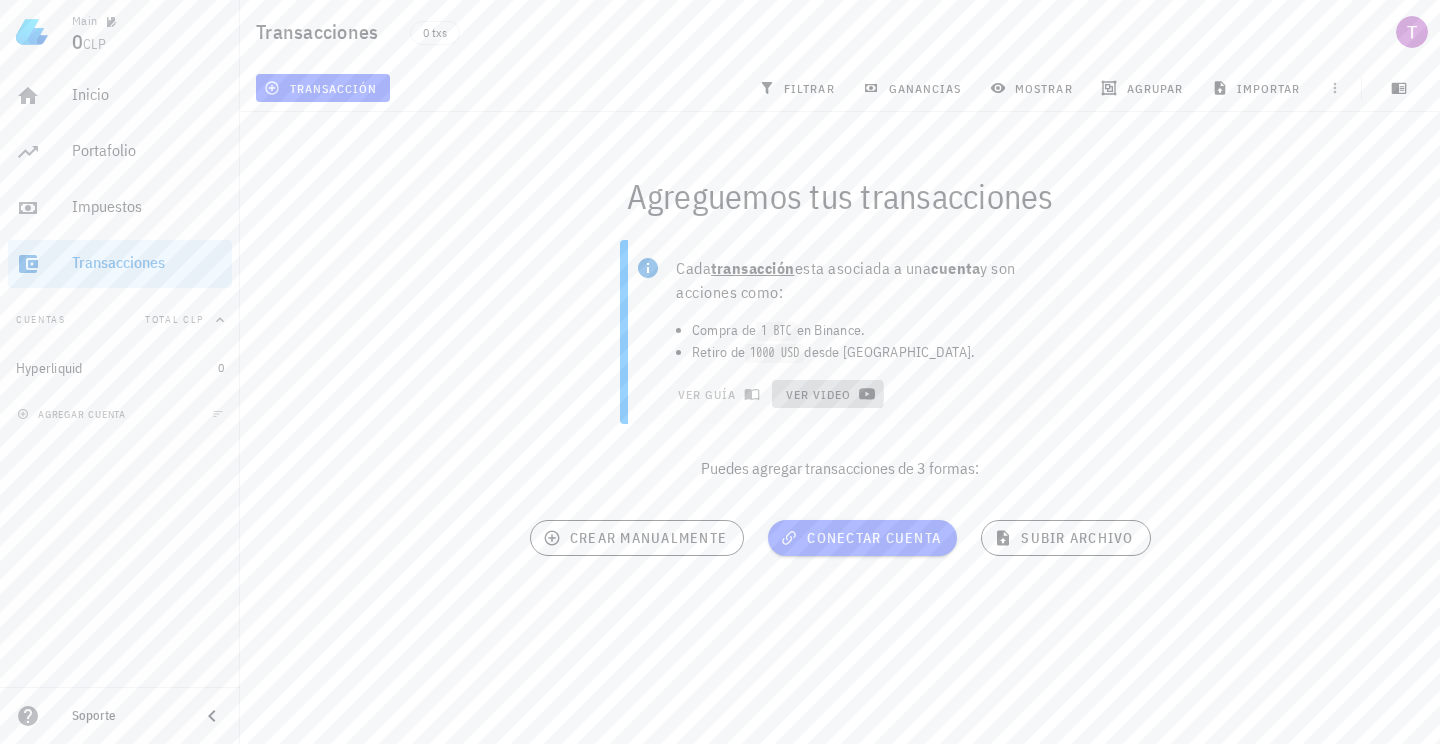 click on "ver video" at bounding box center (827, 394) 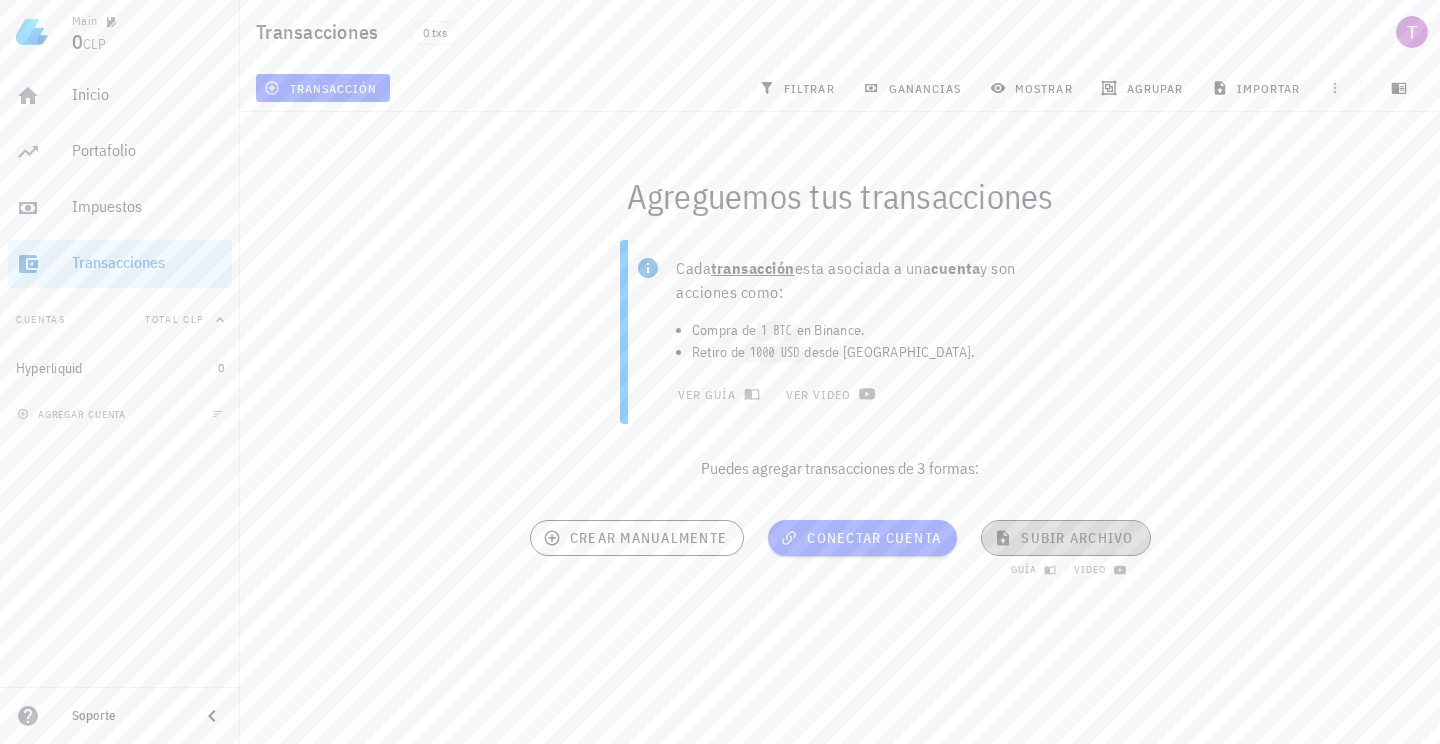 click on "subir archivo" at bounding box center (1066, 538) 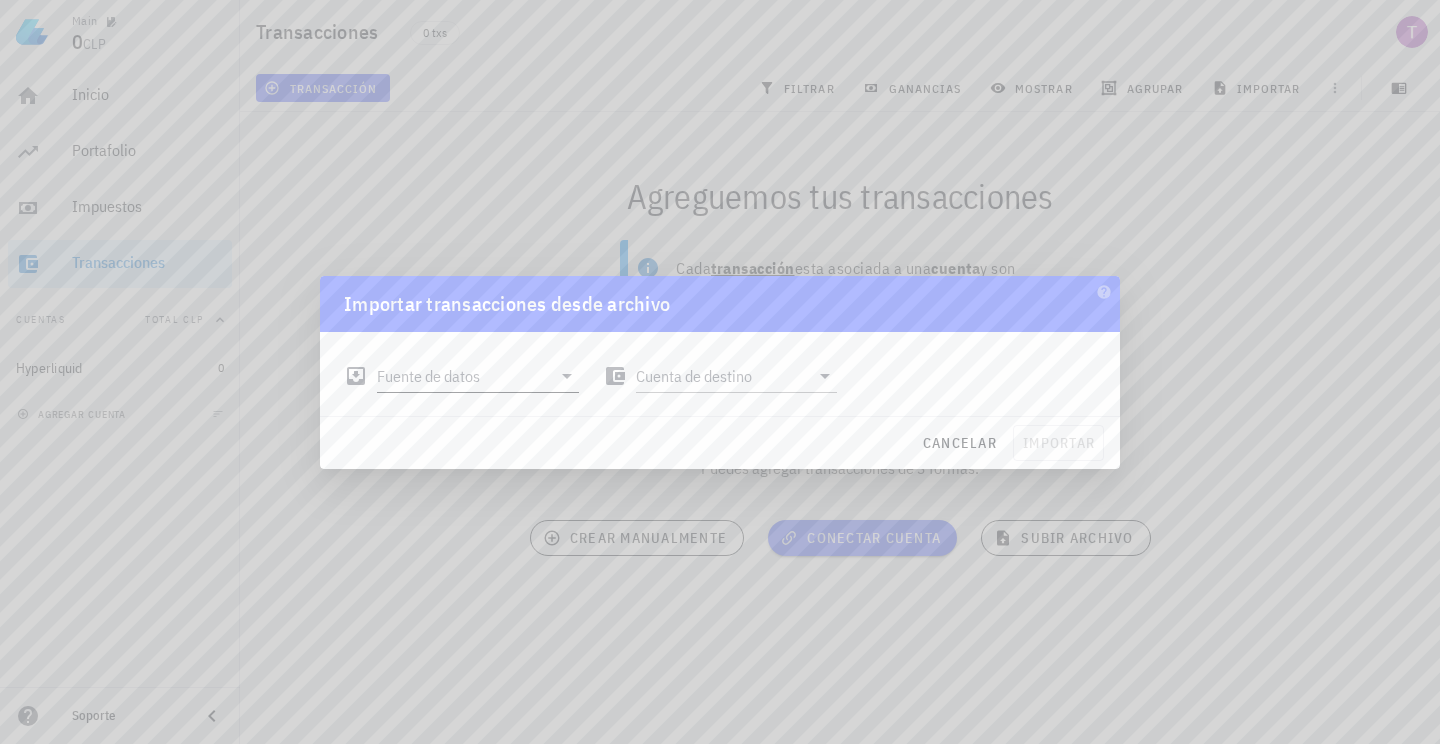 click on "Fuente de datos" at bounding box center (464, 376) 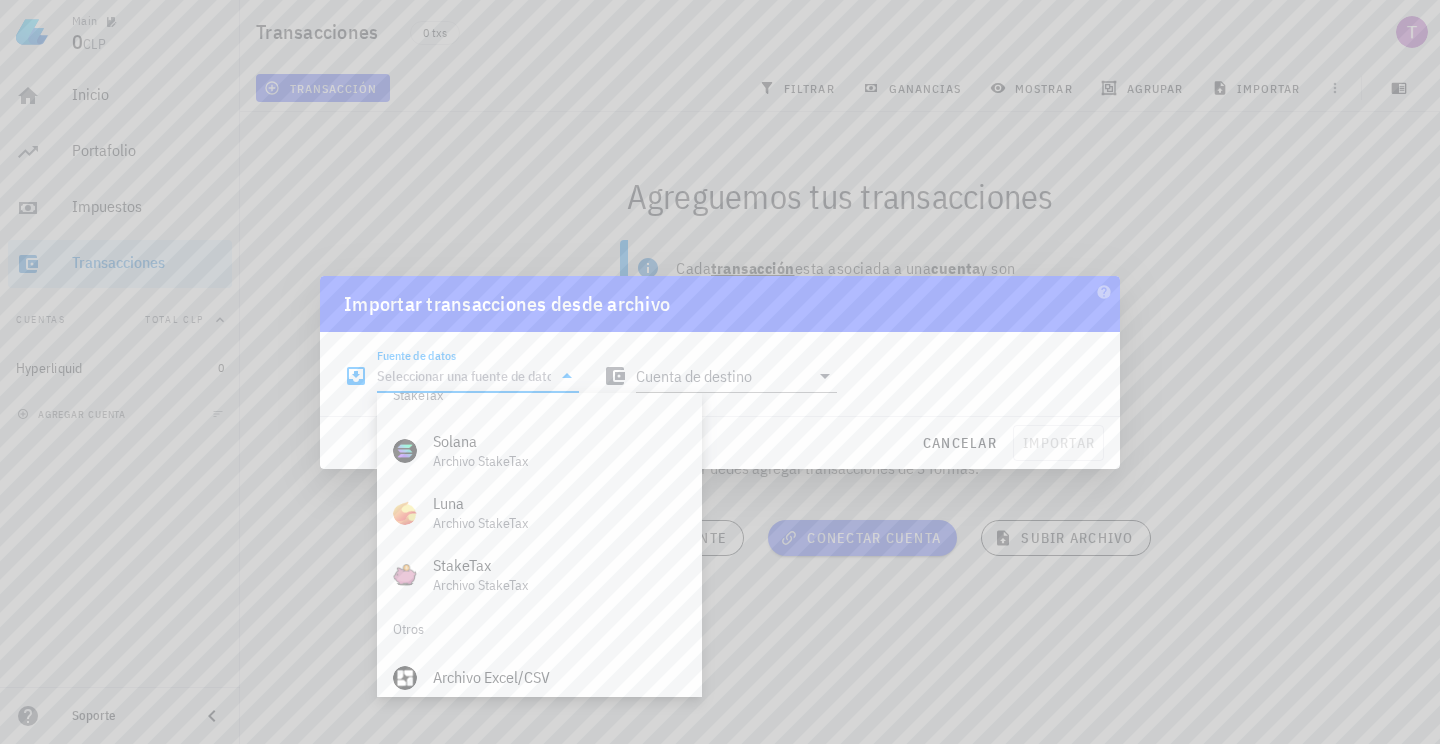 scroll, scrollTop: 819, scrollLeft: 0, axis: vertical 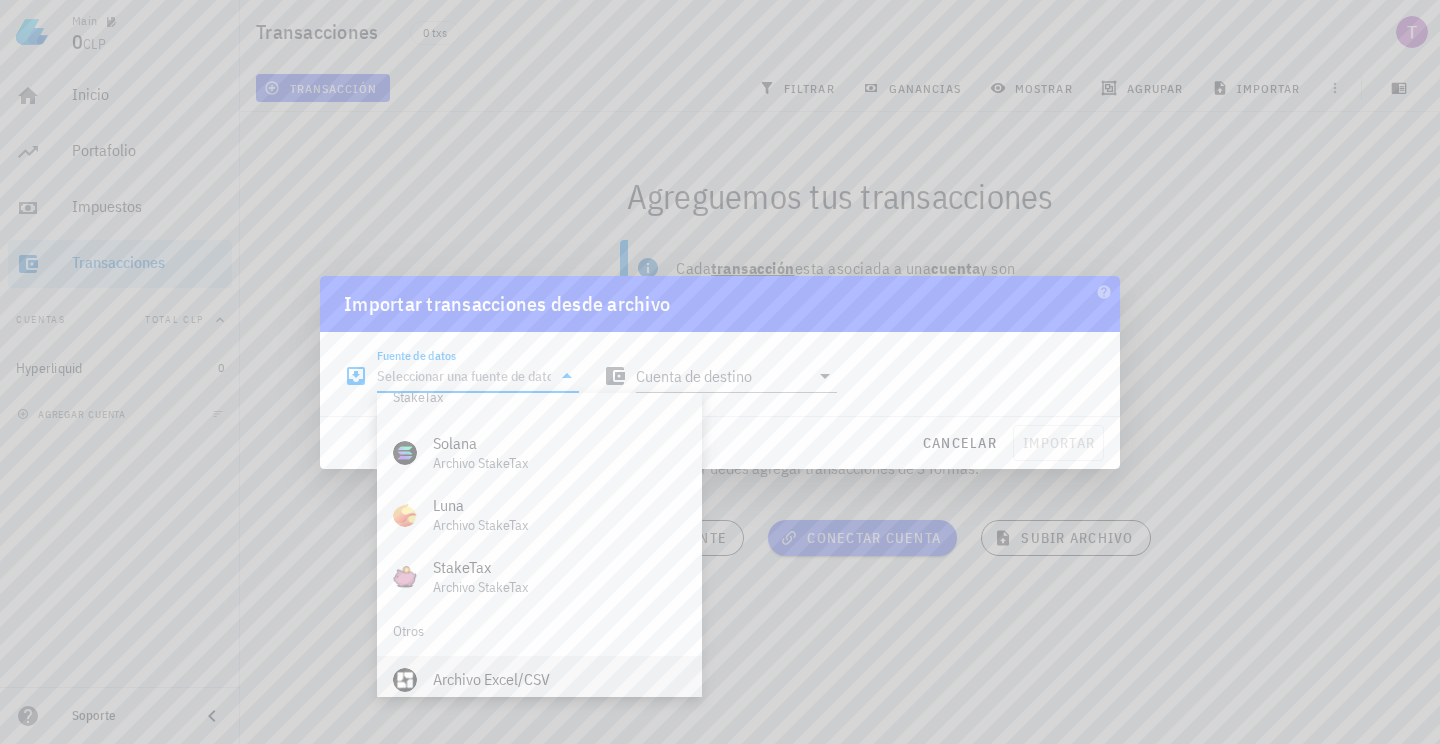 click on "Archivo Excel/CSV" at bounding box center [559, 679] 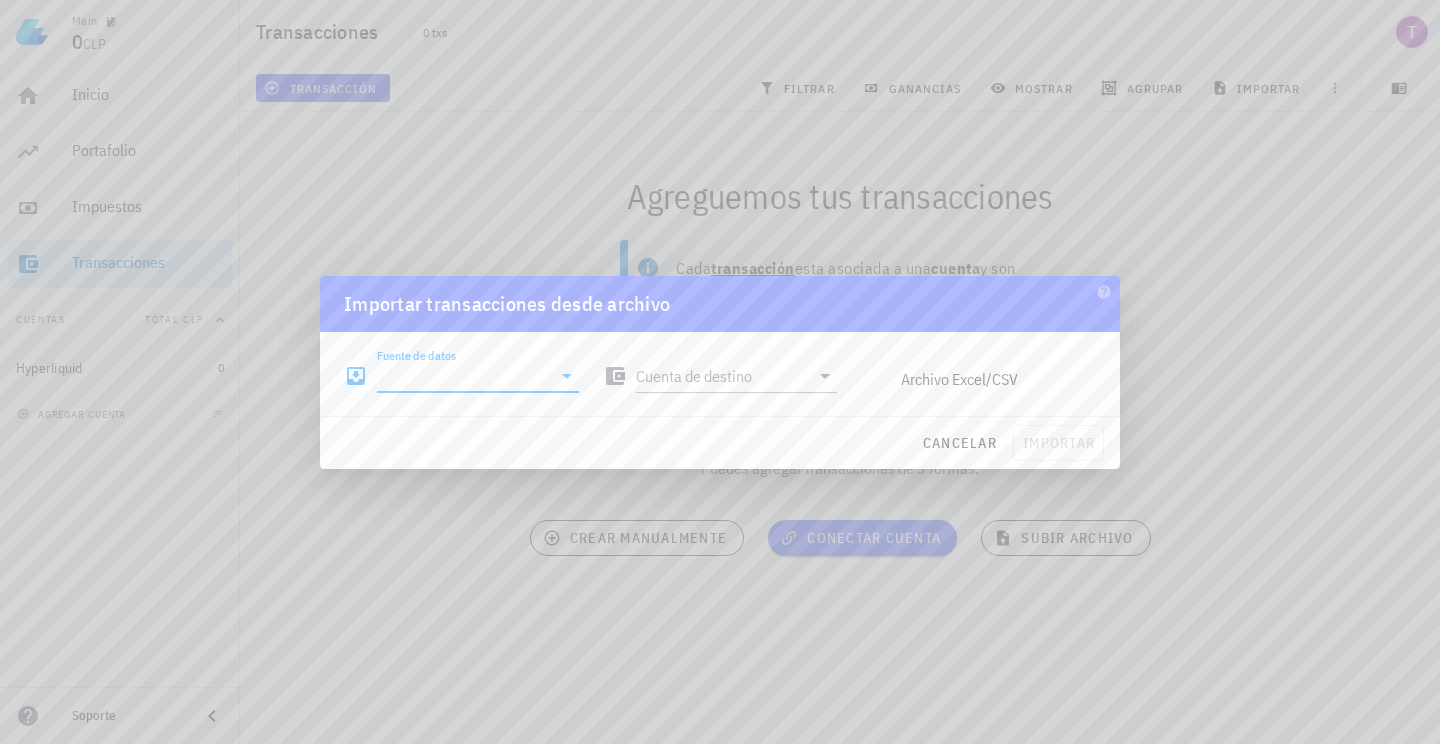 type on "Archivo Excel/CSV" 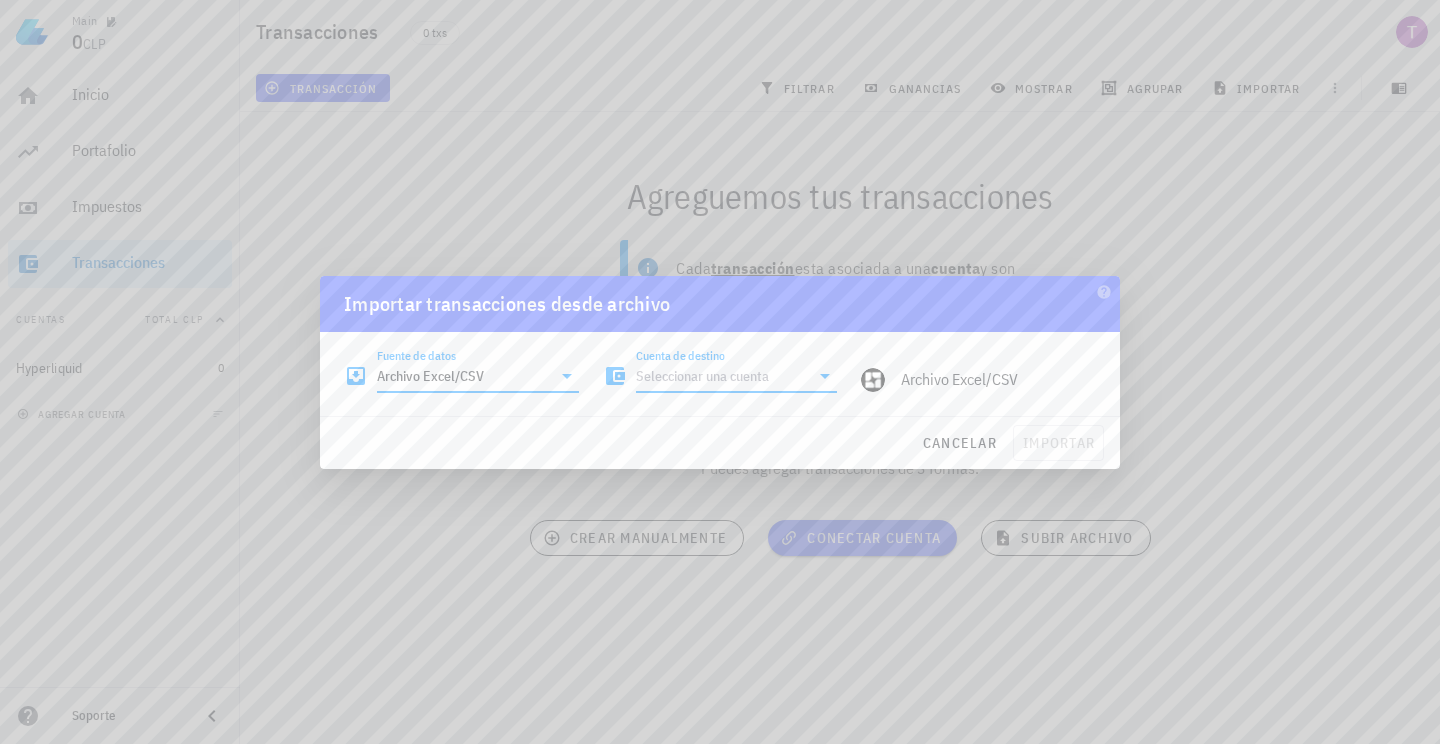 click on "Cuenta de destino" at bounding box center (723, 376) 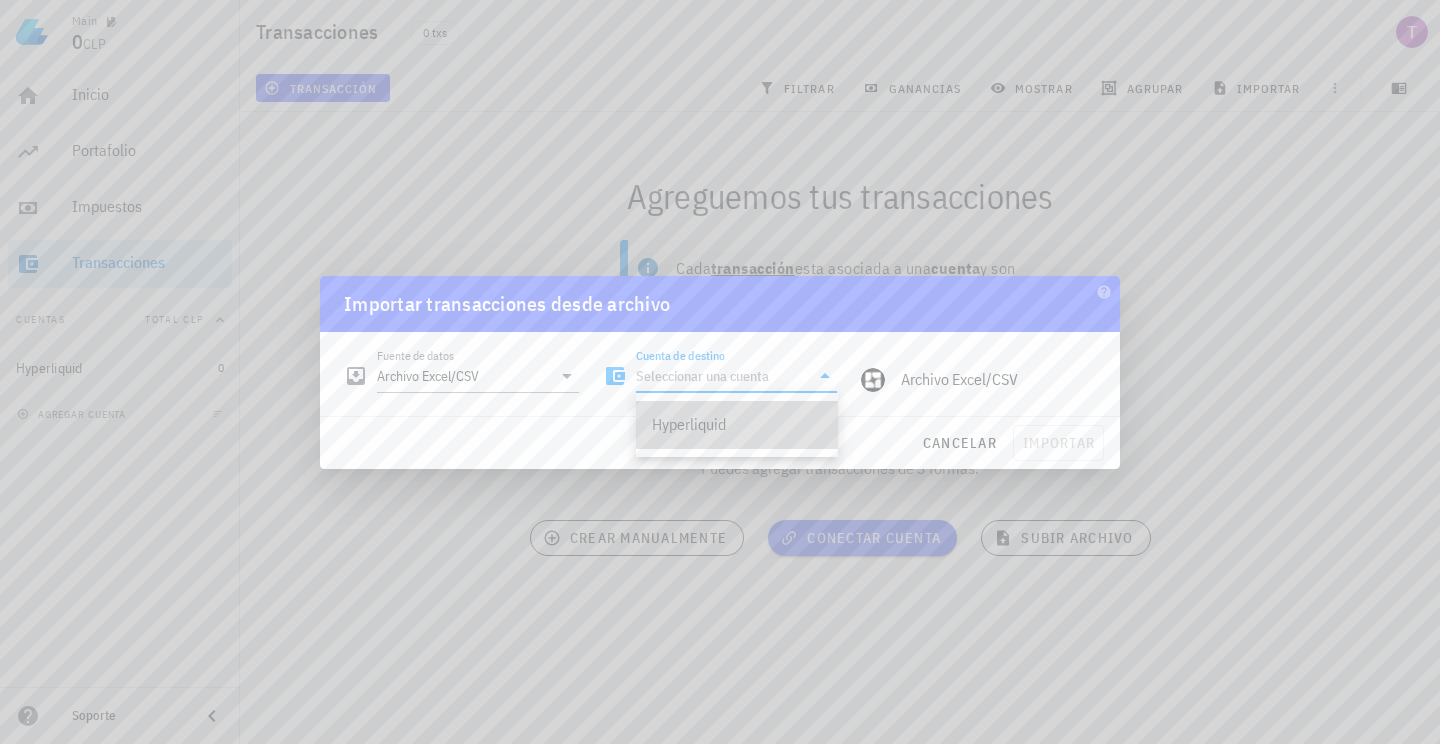click on "Hyperliquid" at bounding box center (737, 424) 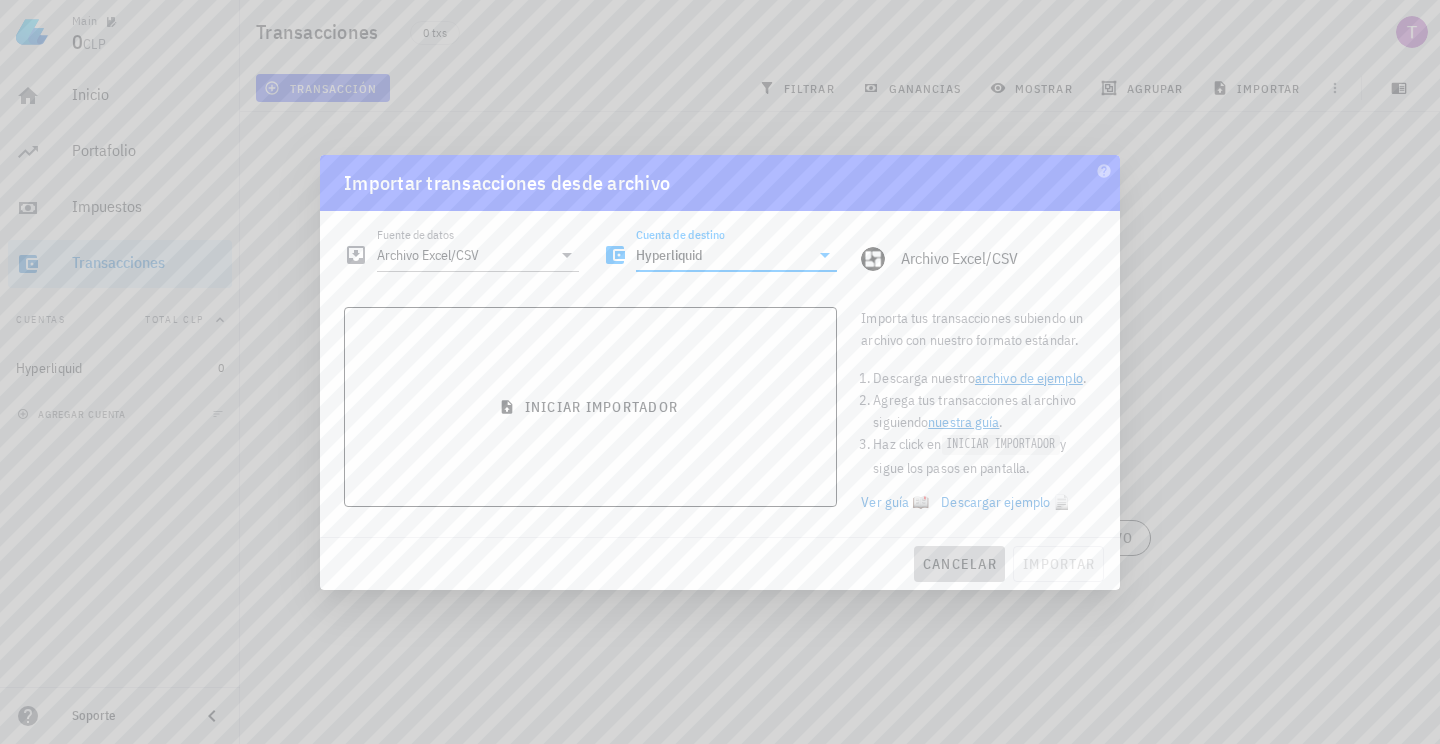 click on "cancelar" at bounding box center (959, 564) 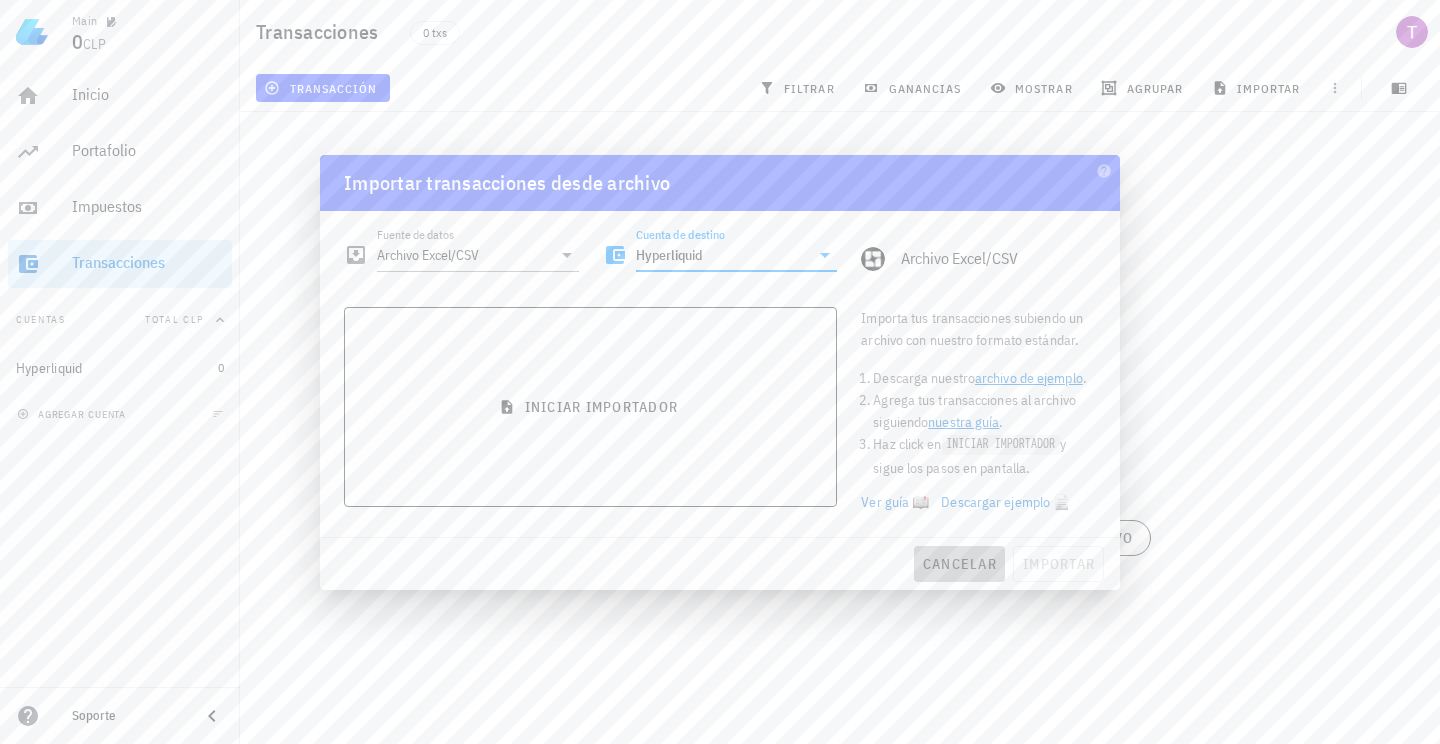 type on "Hyperliquid" 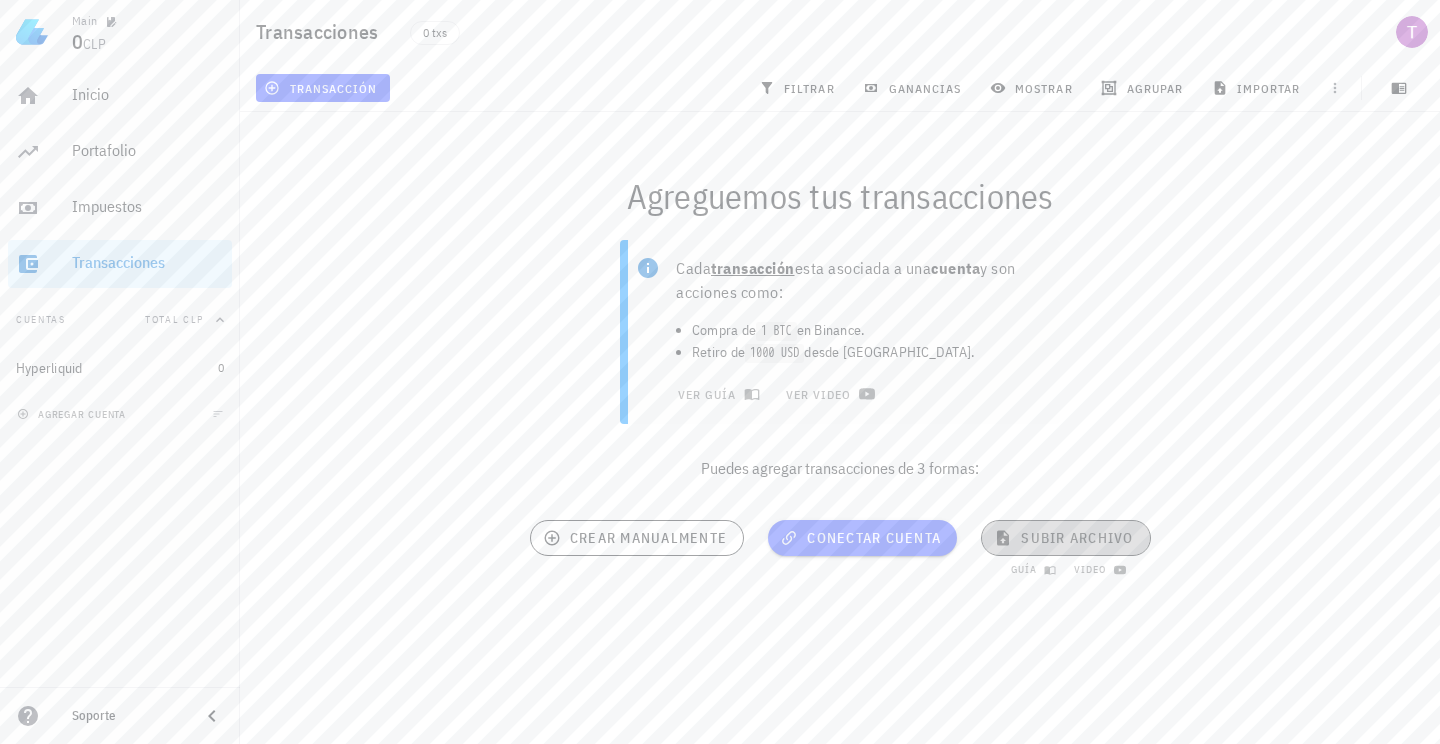 click on "subir archivo" at bounding box center [1066, 538] 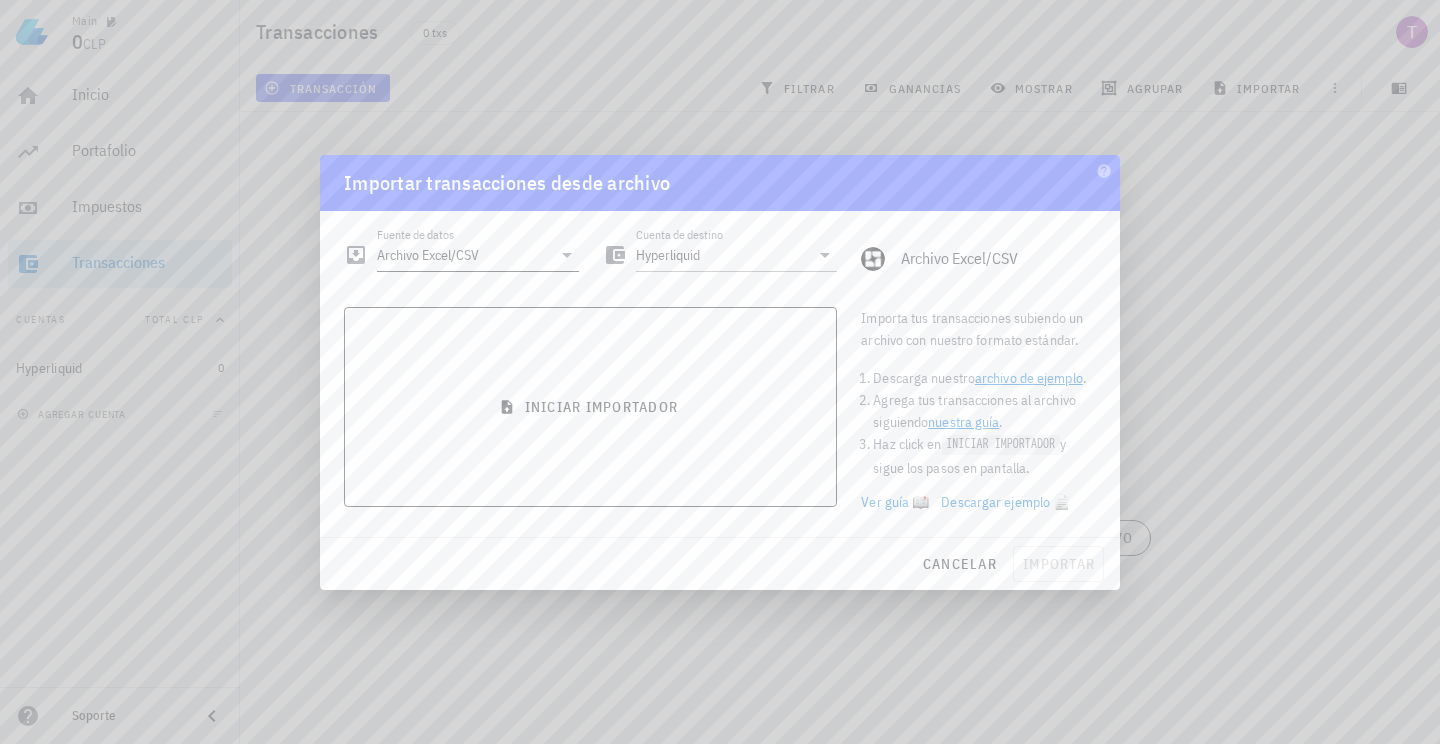 click on "Archivo Excel/CSV" at bounding box center (464, 255) 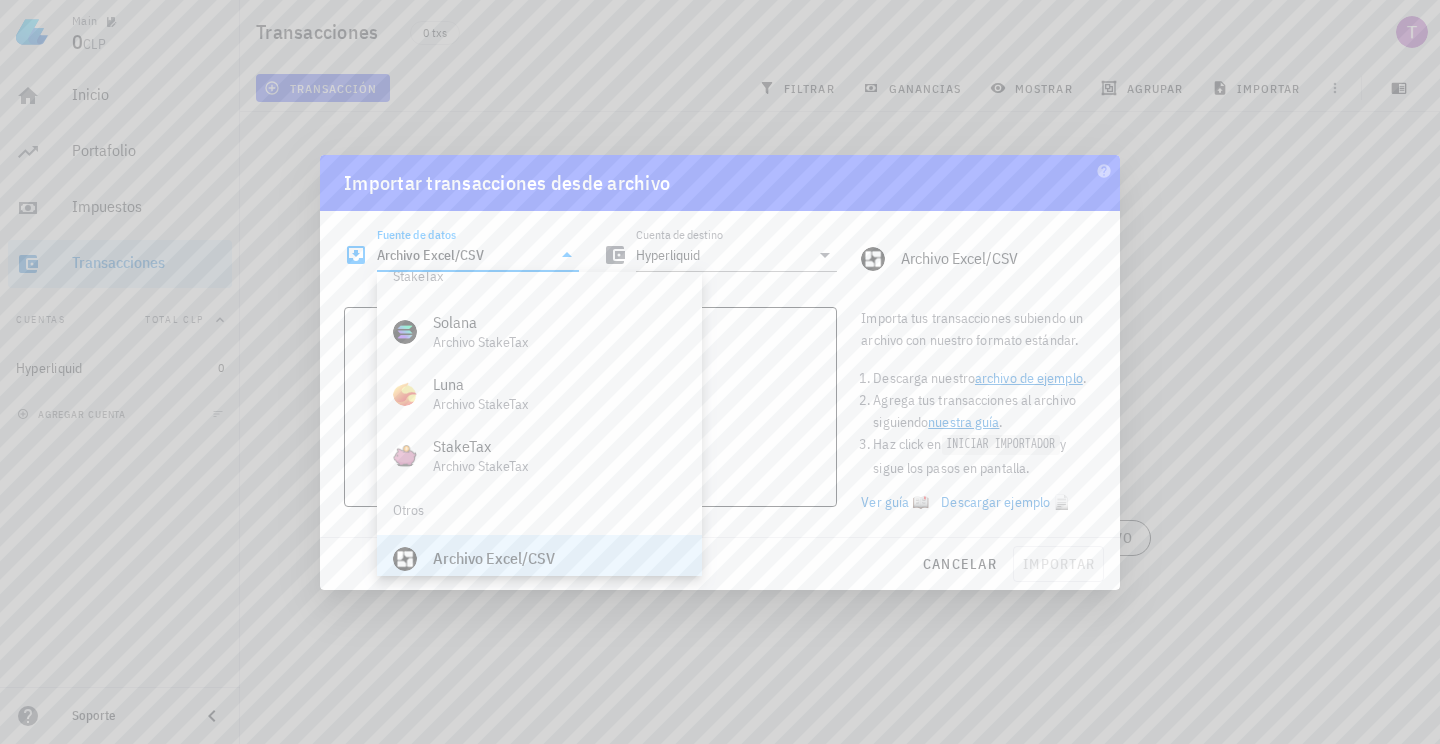 click on "cancelar
importar" at bounding box center [720, 564] 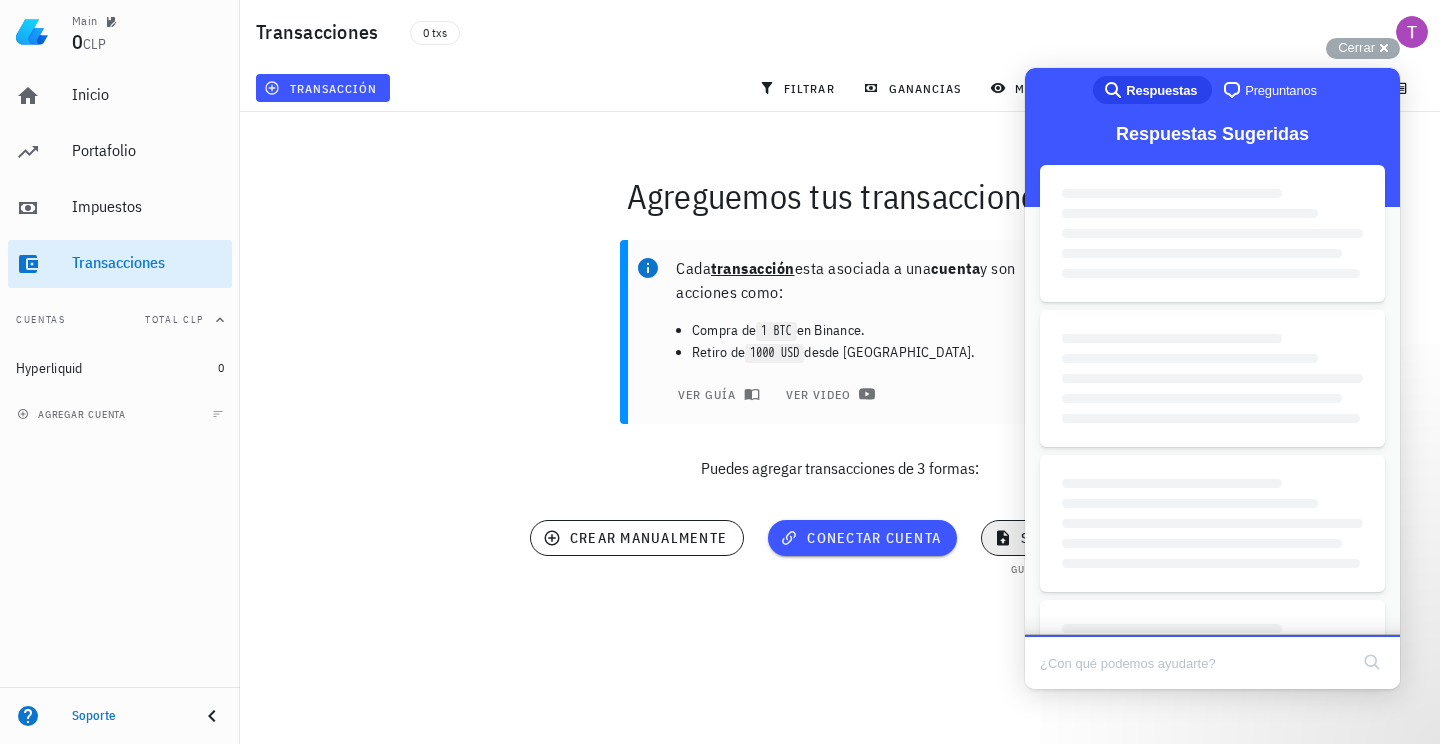 scroll, scrollTop: 0, scrollLeft: 0, axis: both 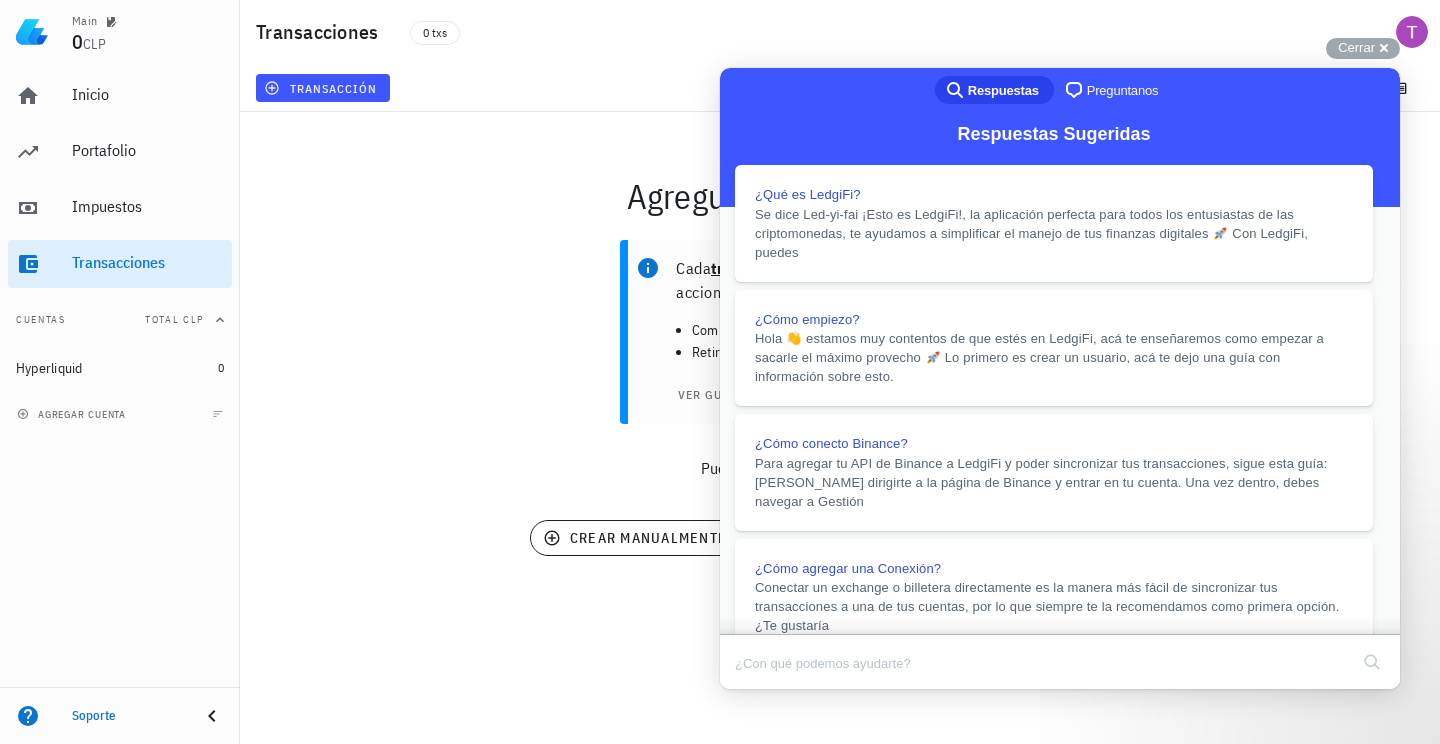 click on "Close" at bounding box center (739, 703) 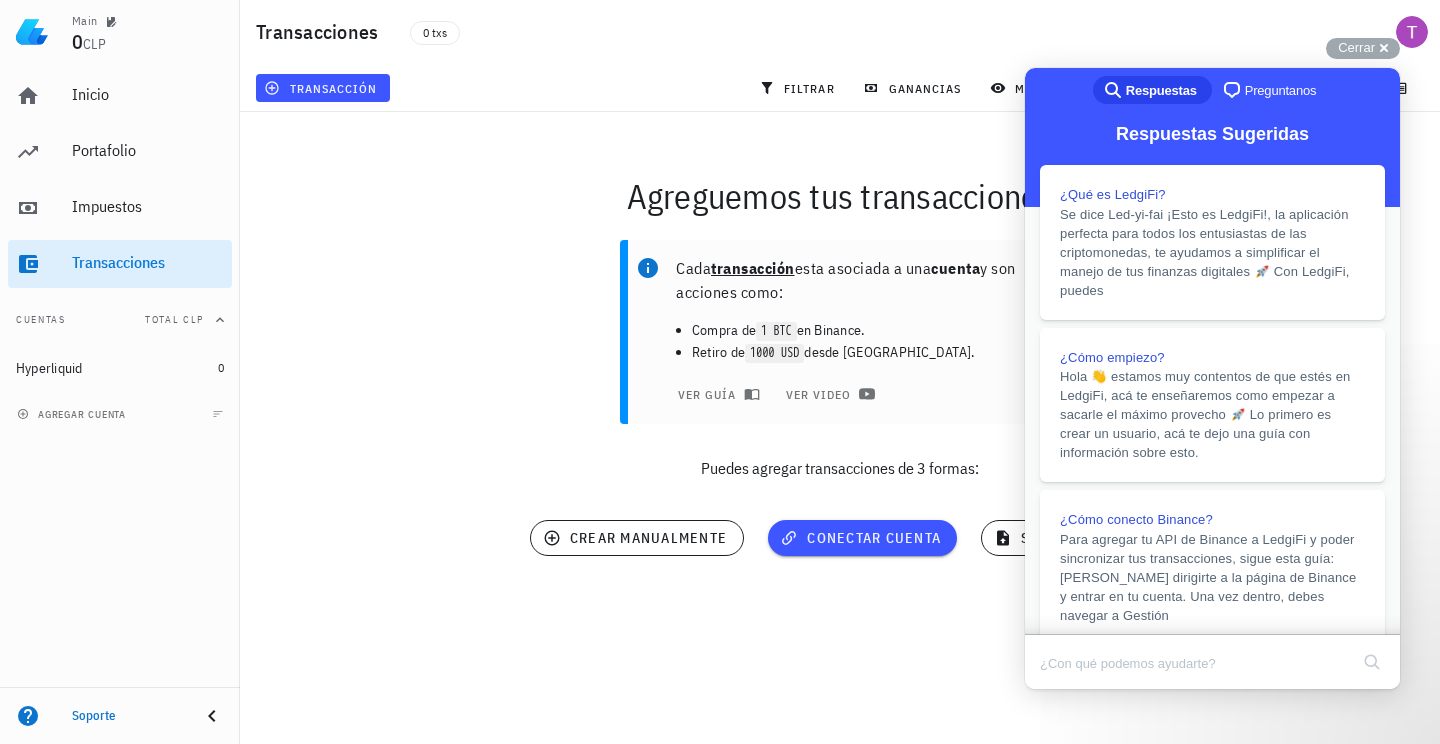 click on "Transacciones
0 txs" at bounding box center (840, 32) 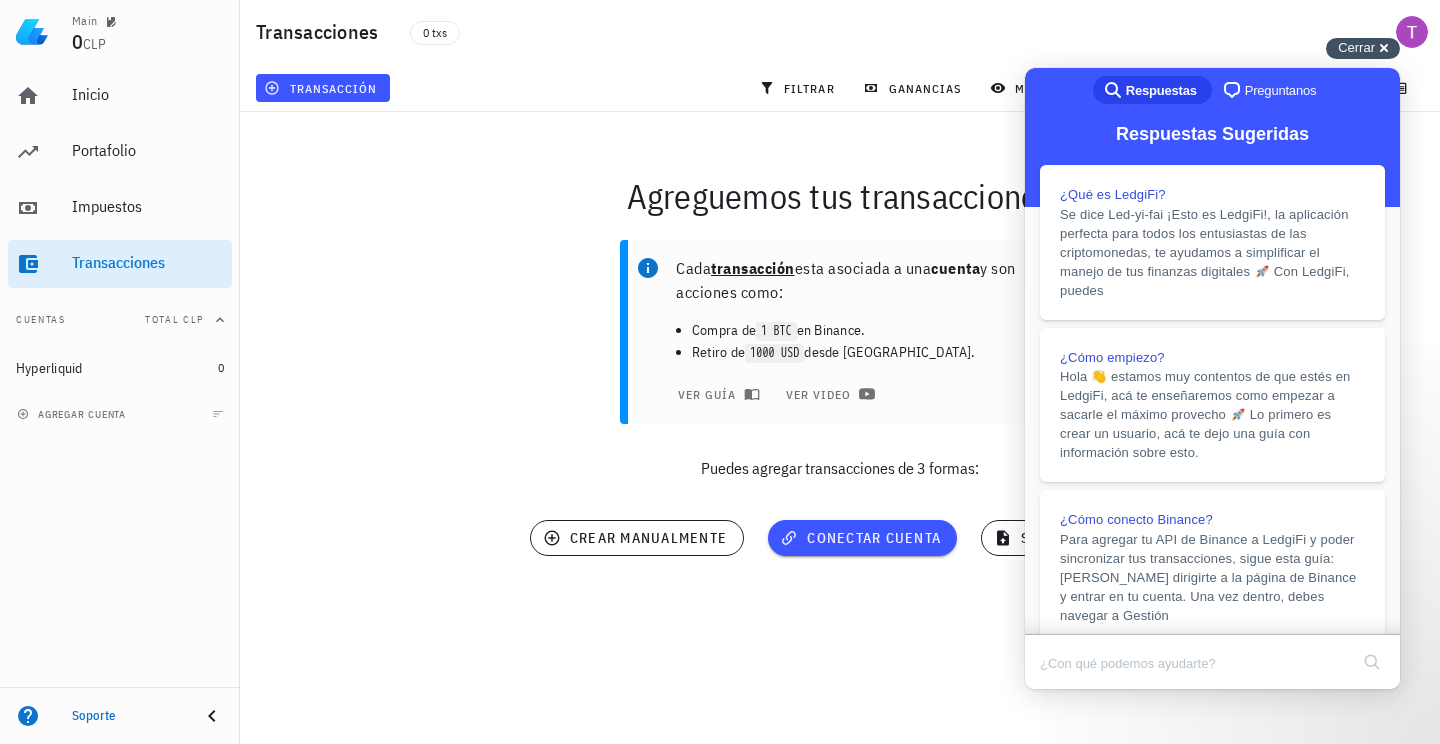 click on "Cerrar" at bounding box center [1356, 47] 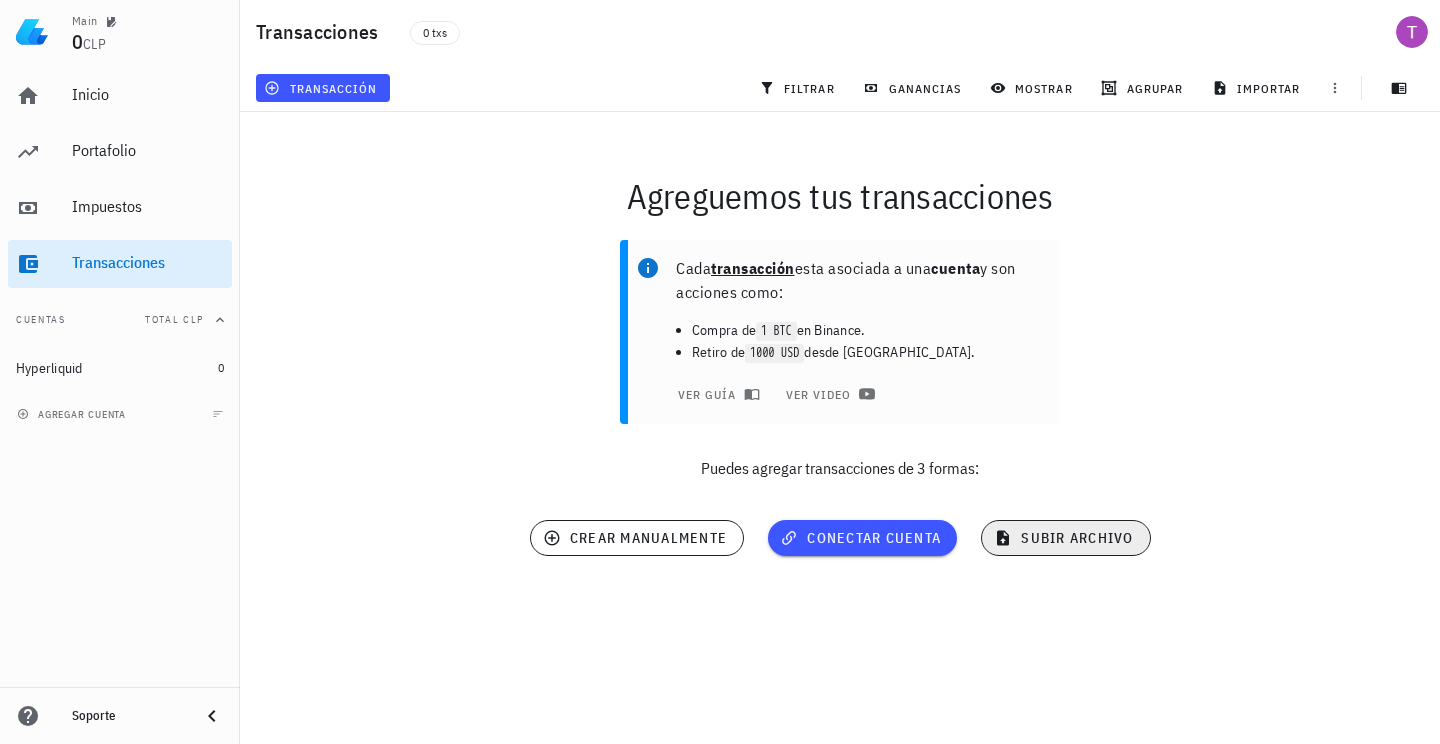 click on "subir archivo" at bounding box center [1066, 538] 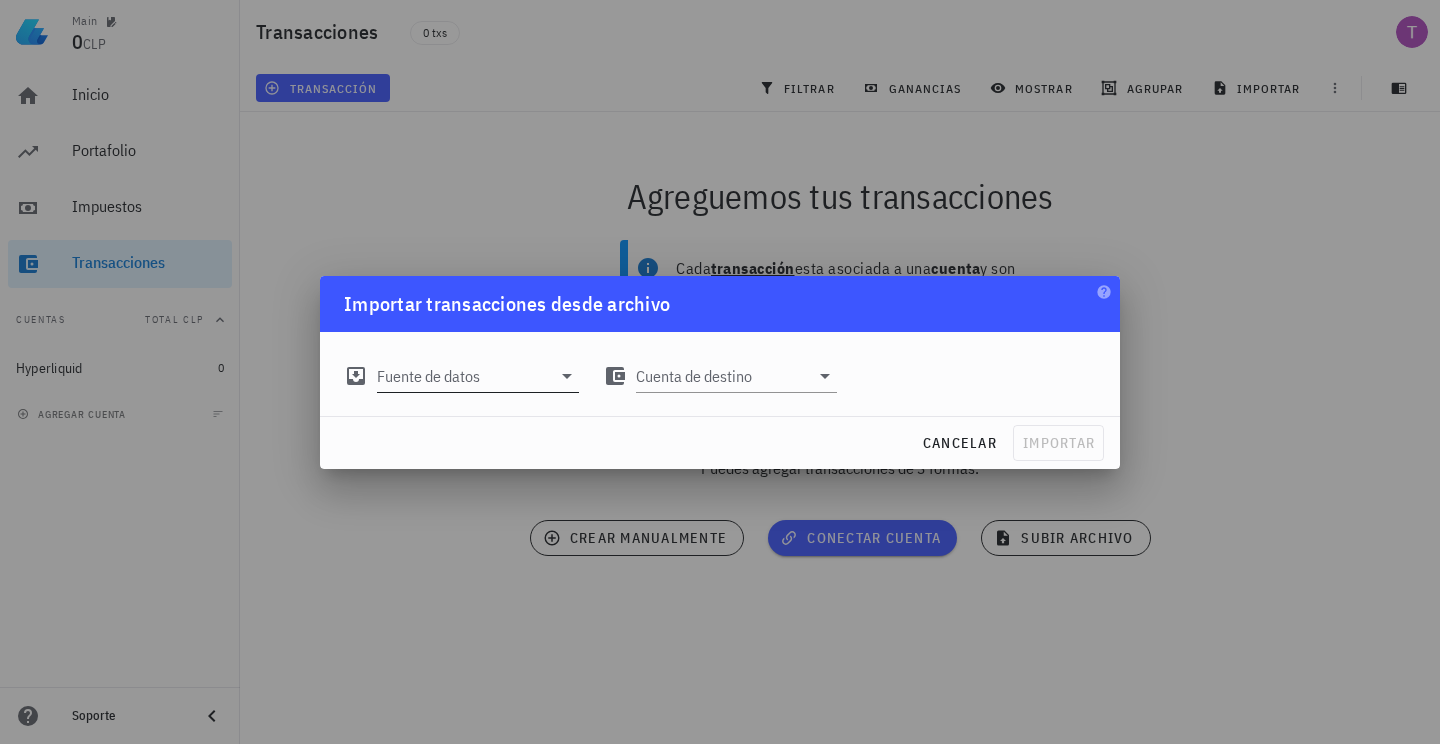 click on "Fuente de datos" at bounding box center (464, 376) 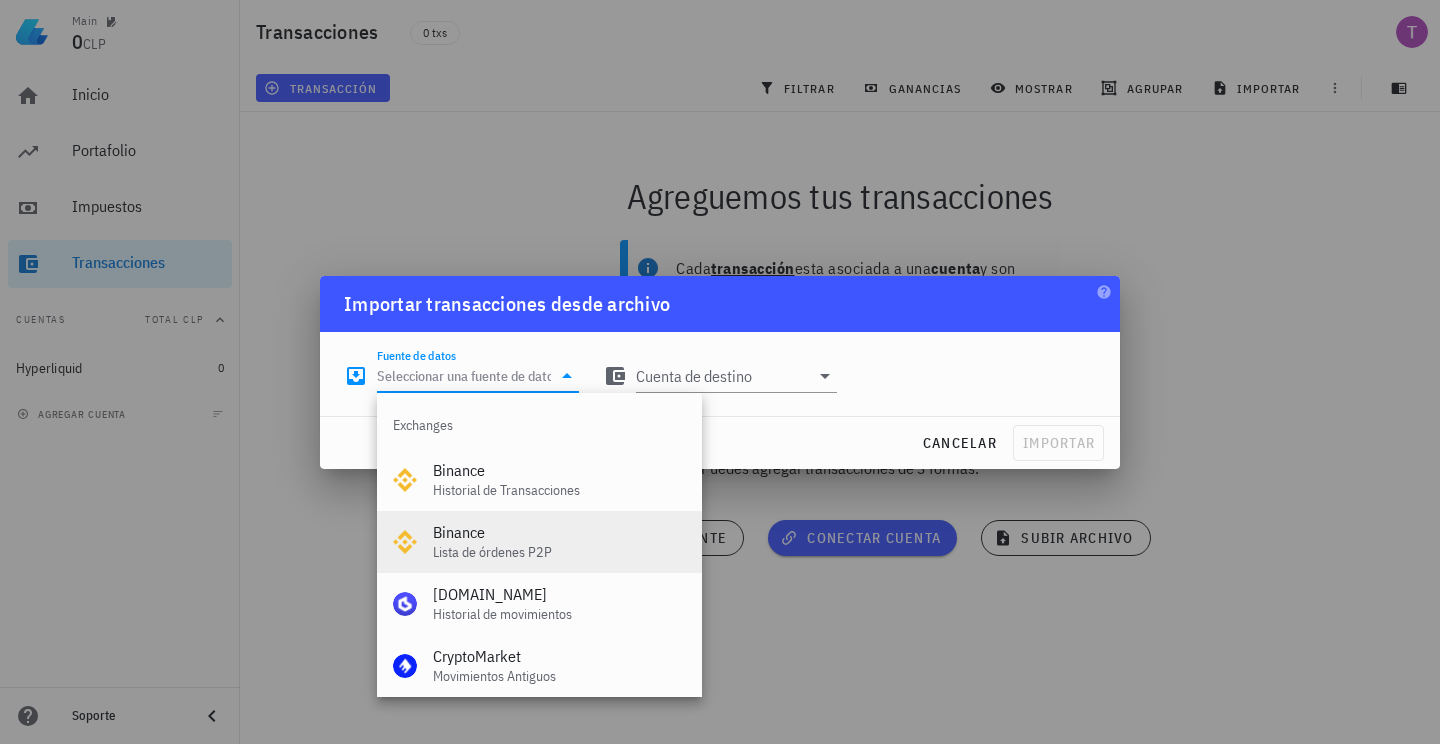 scroll, scrollTop: 819, scrollLeft: 0, axis: vertical 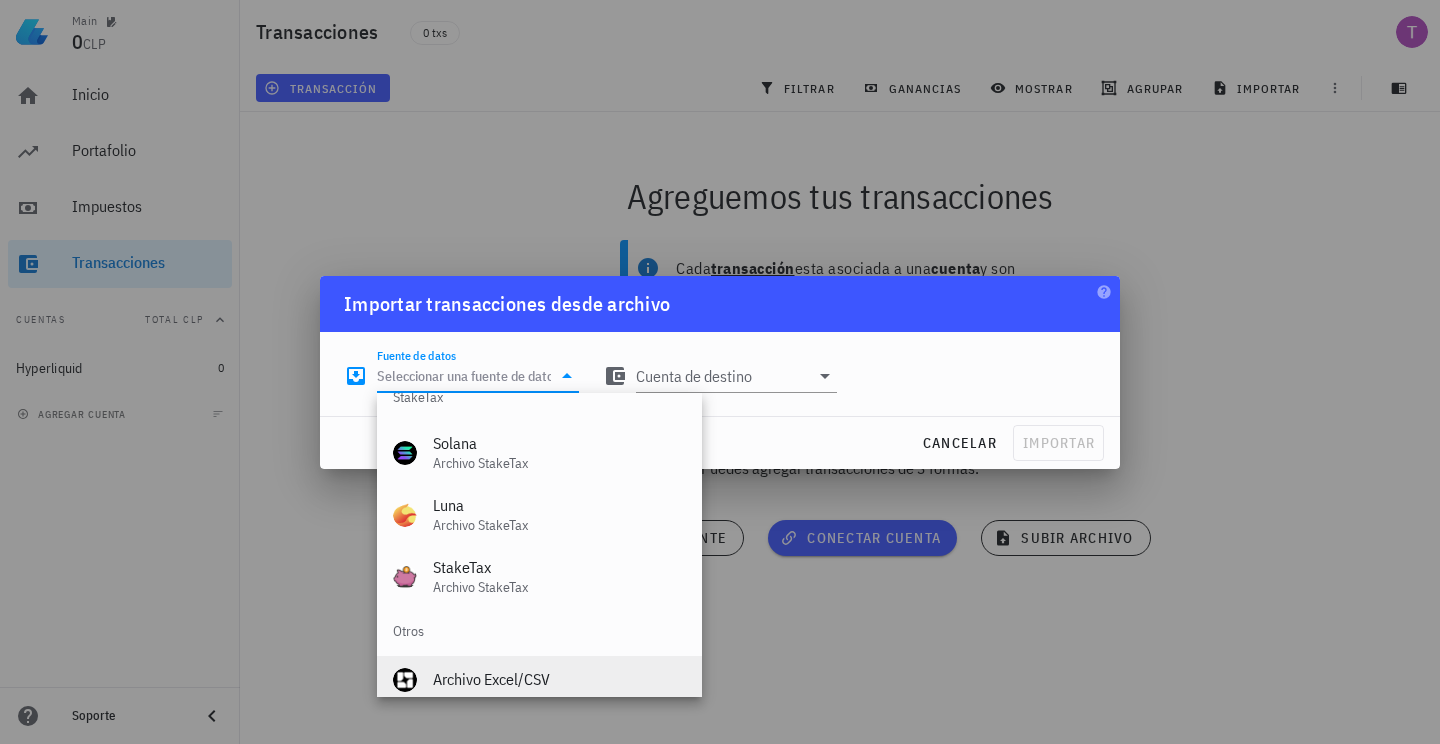 click on "Archivo Excel/CSV" at bounding box center (559, 679) 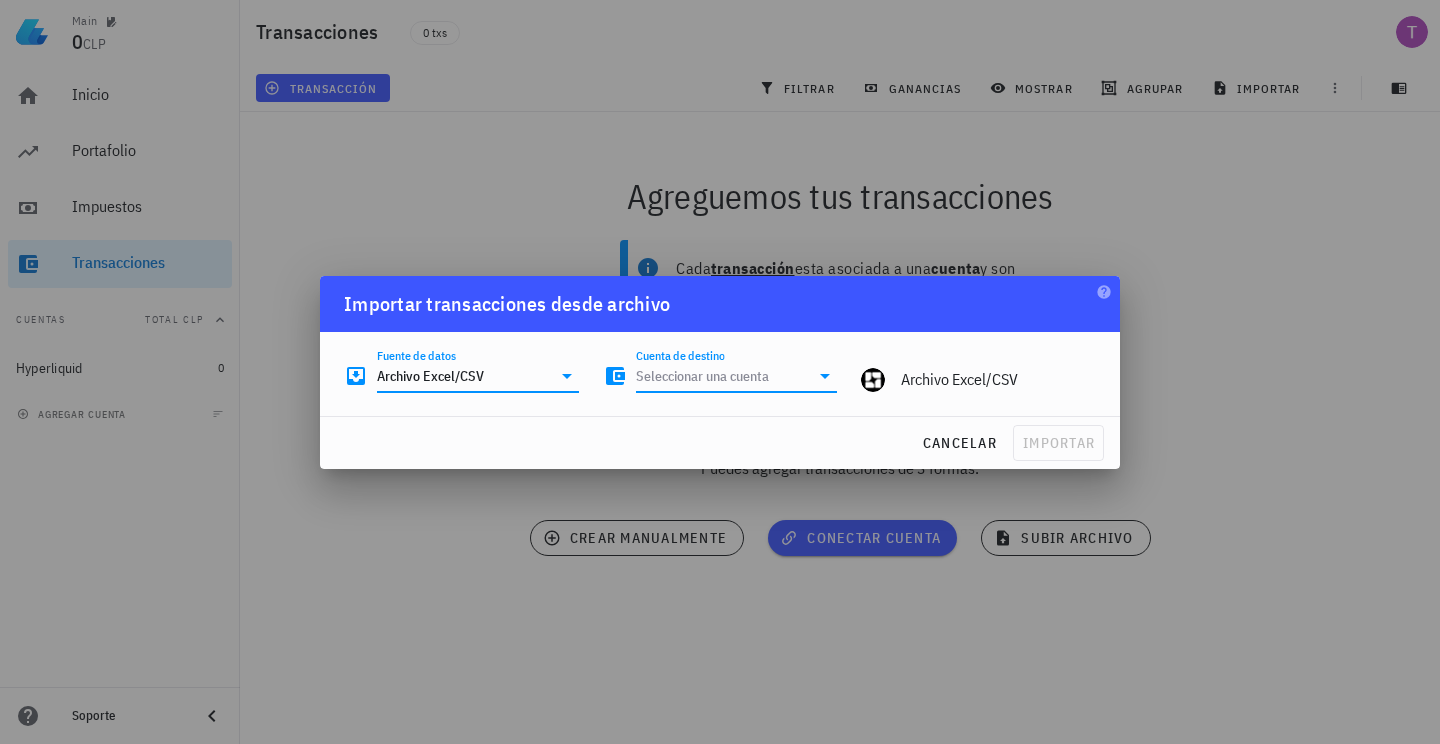 click on "Cuenta de destino" at bounding box center (723, 376) 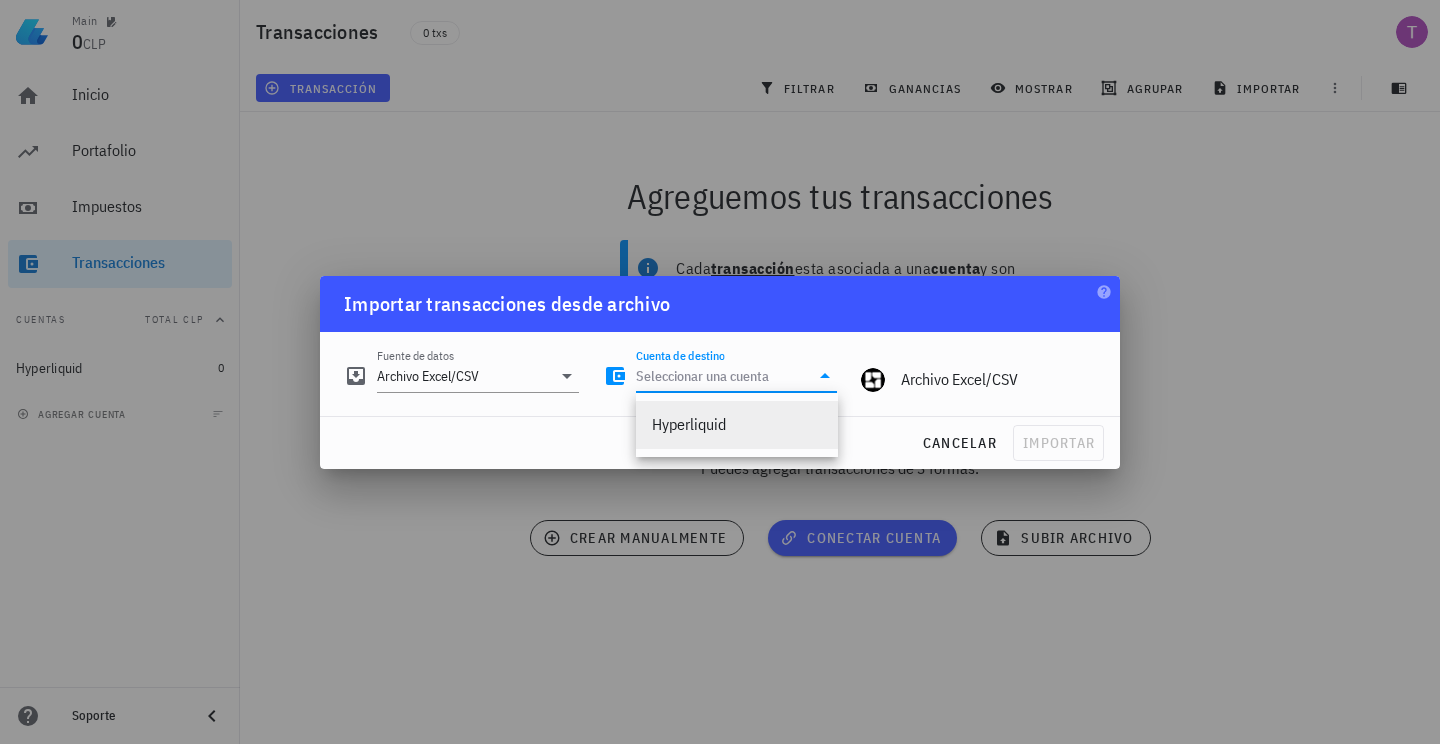 click on "Hyperliquid" at bounding box center (737, 424) 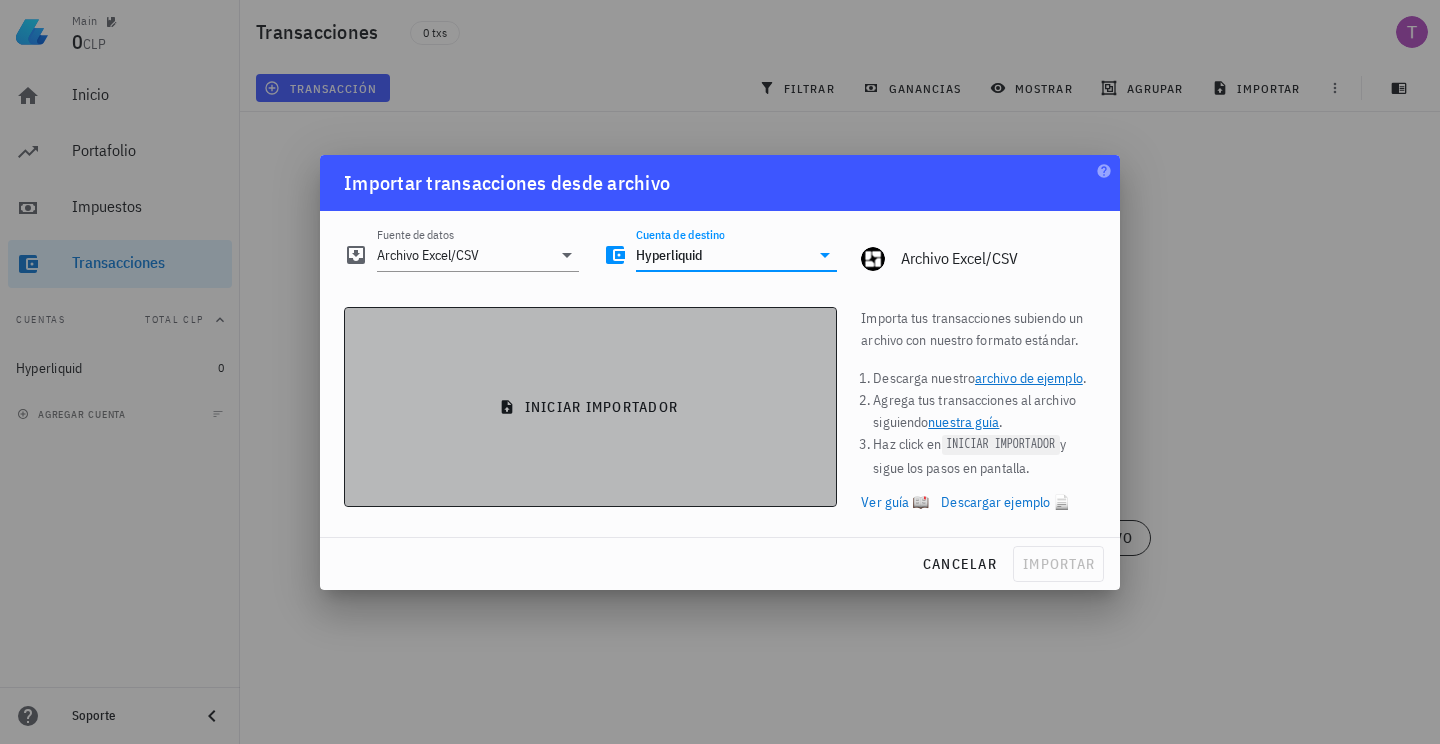 click on "iniciar importador" at bounding box center [590, 407] 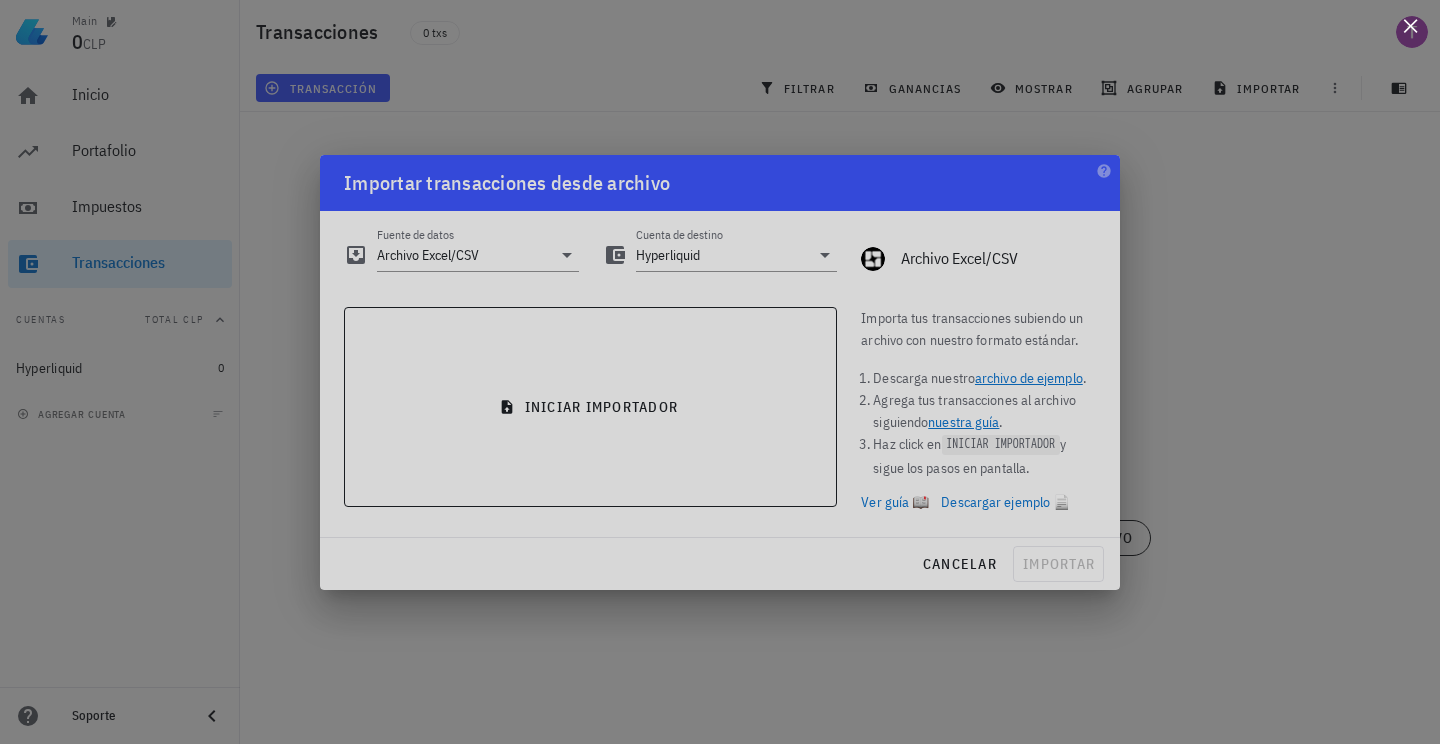 scroll, scrollTop: 0, scrollLeft: 0, axis: both 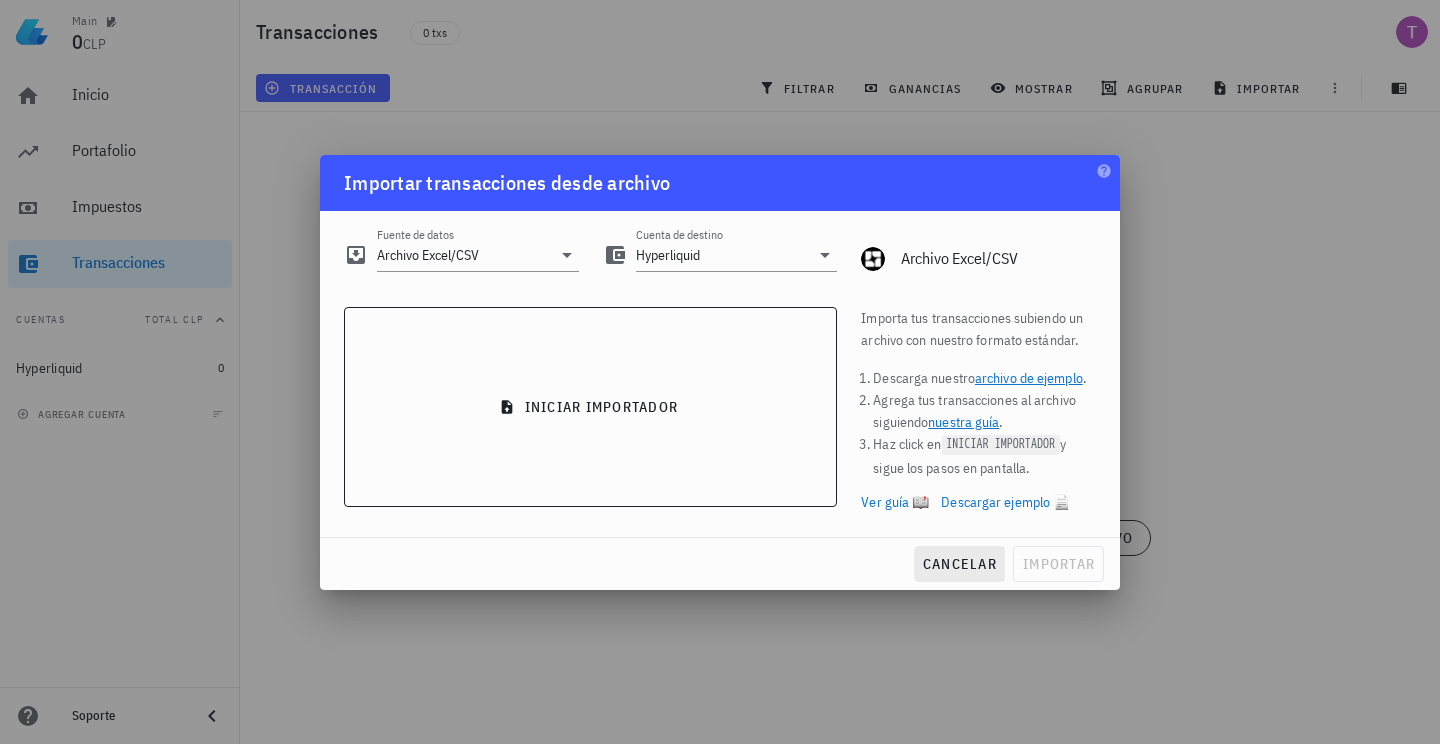 click on "cancelar" at bounding box center (959, 564) 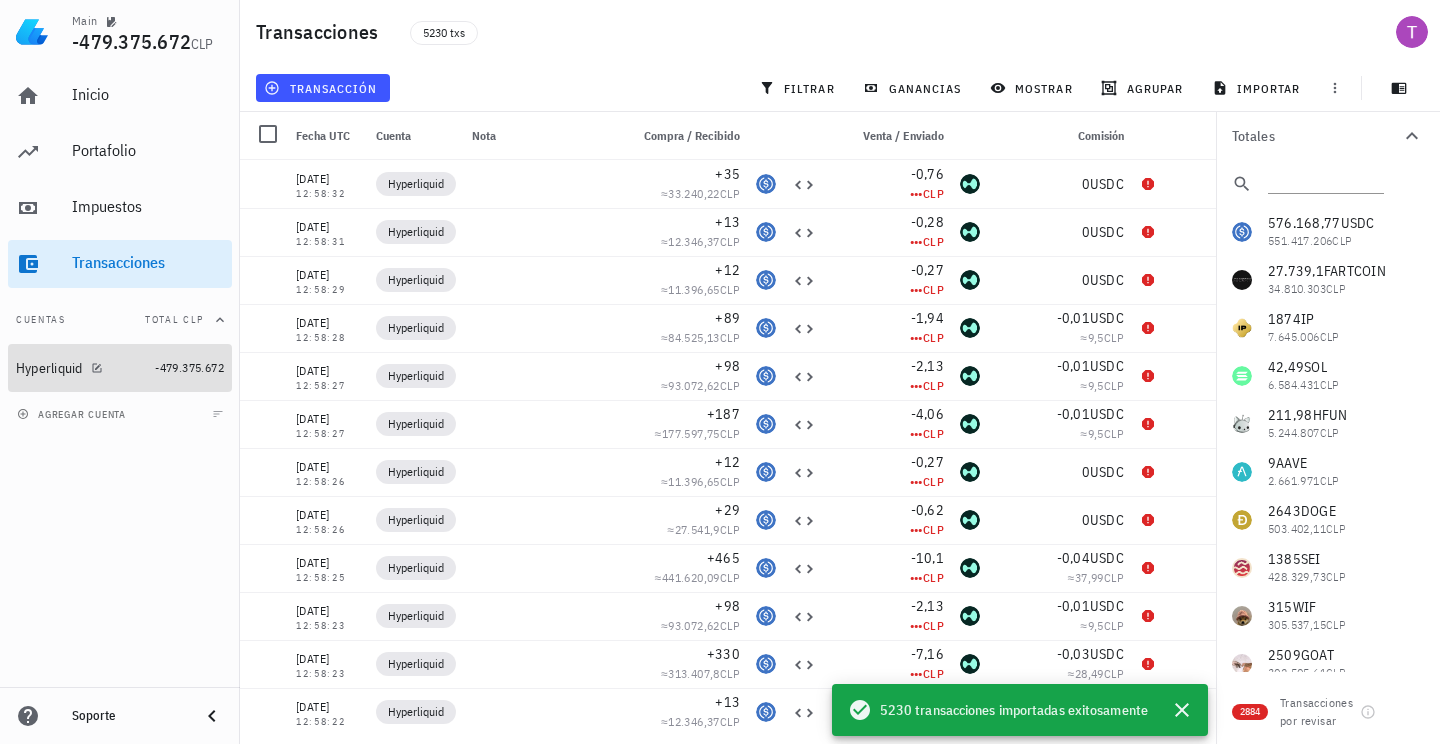click on "Hyperliquid" at bounding box center [49, 368] 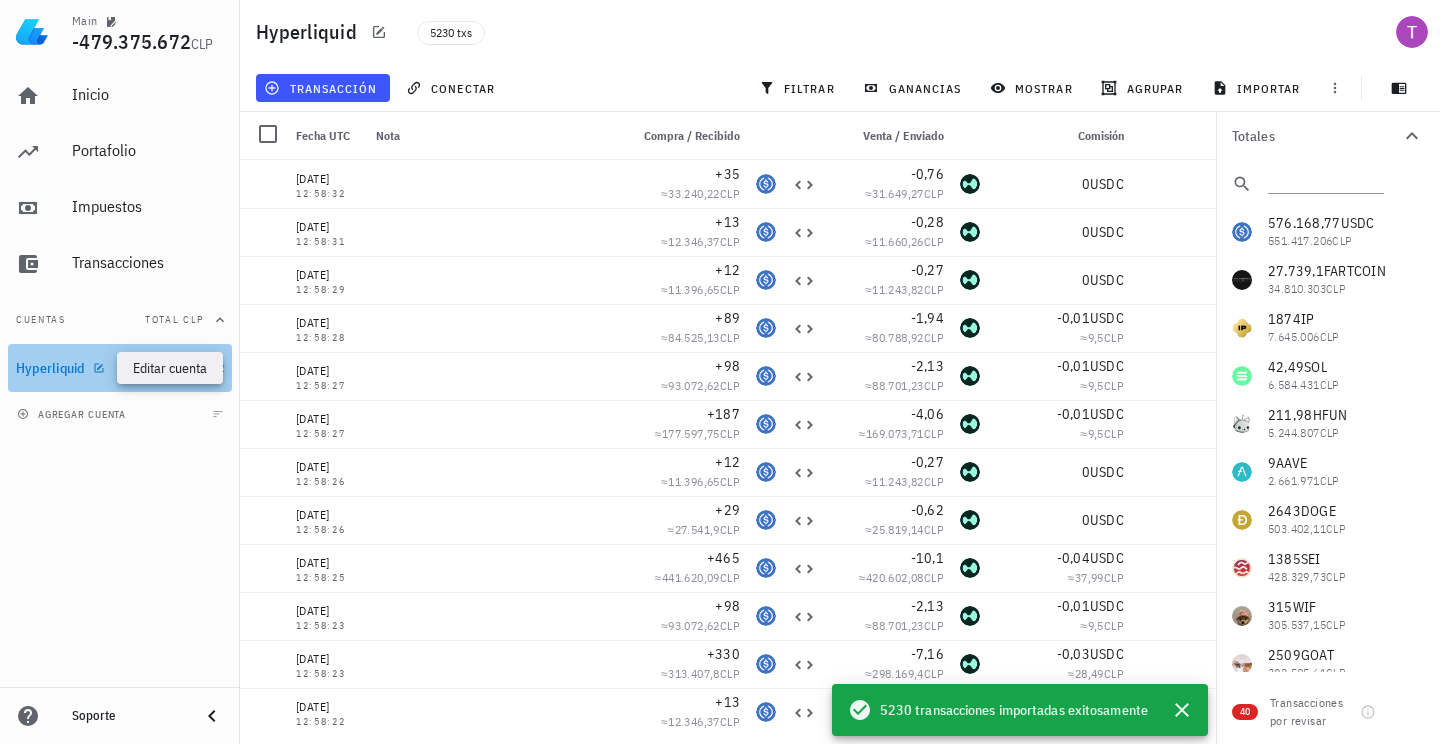 click 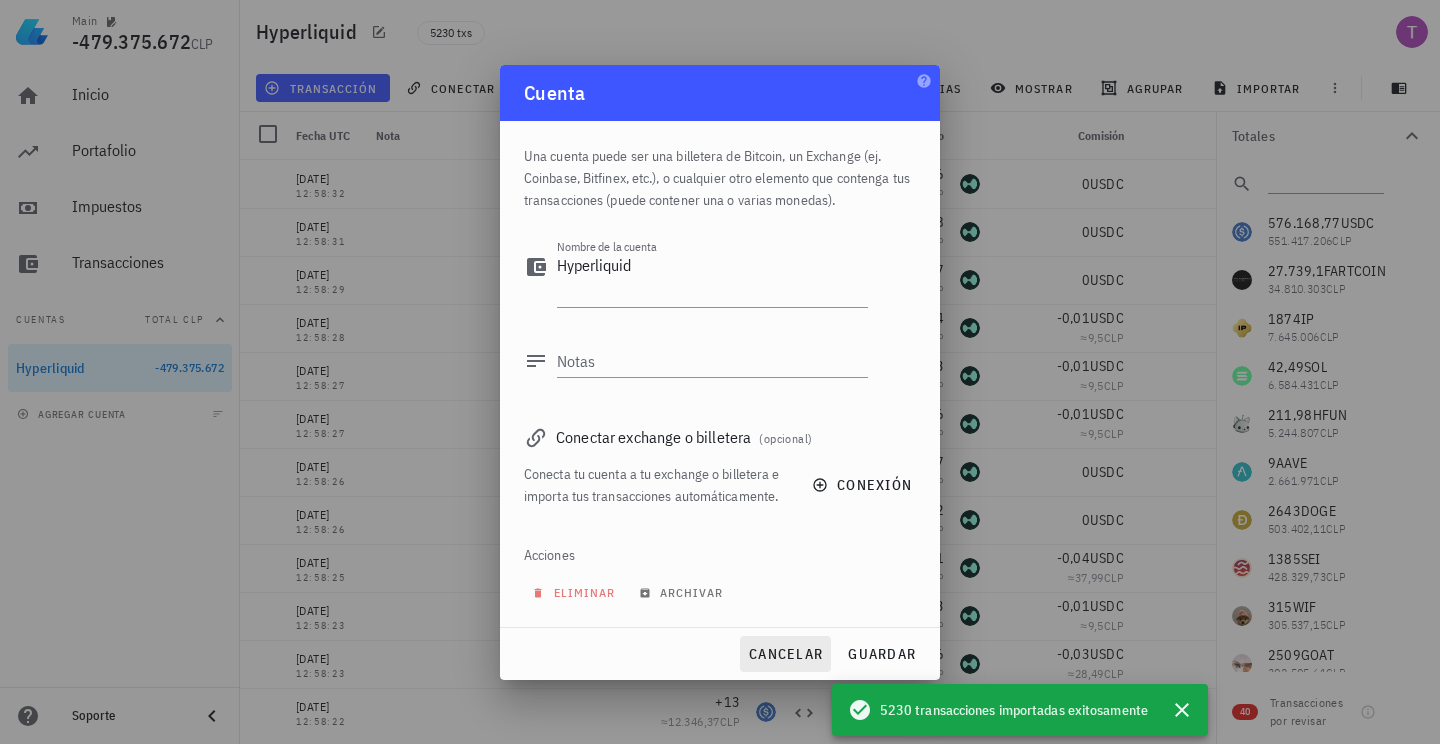 click on "cancelar" at bounding box center [785, 654] 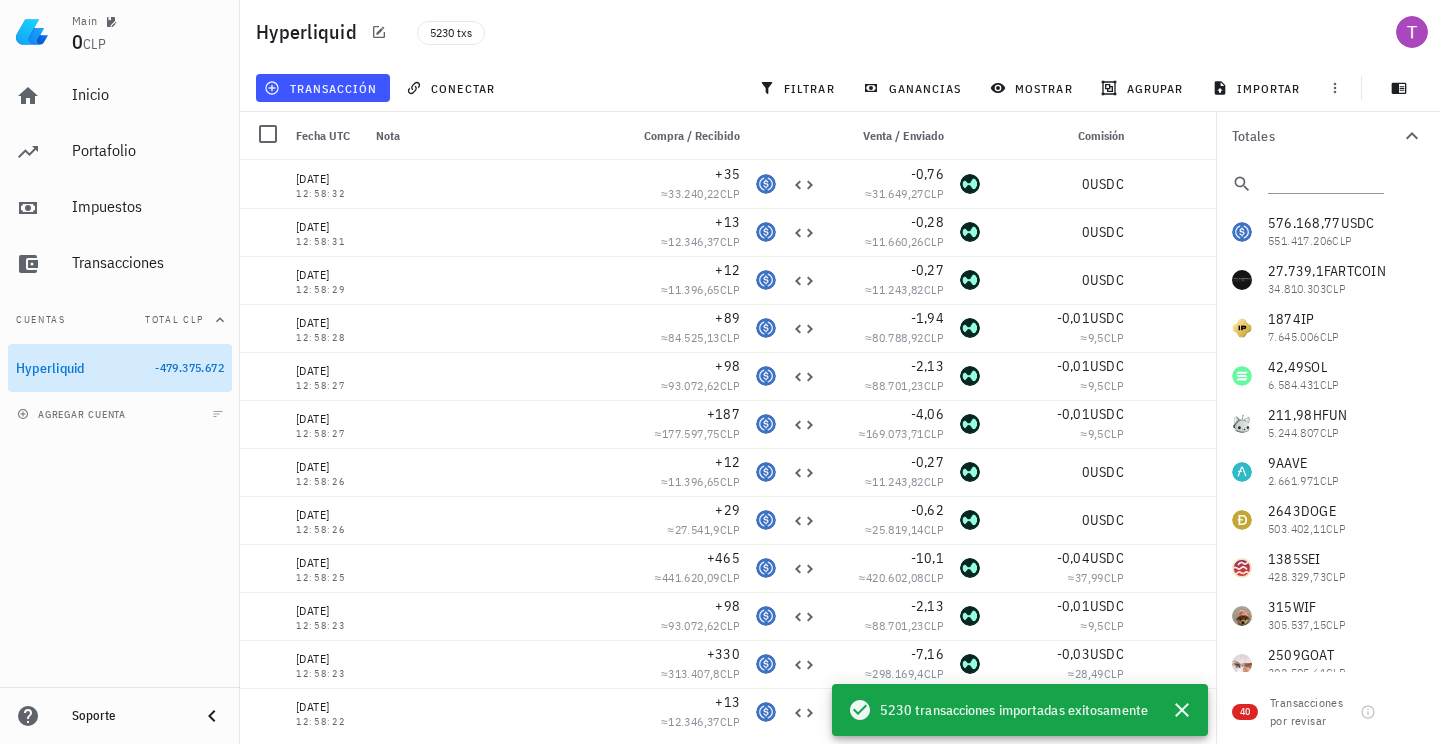 scroll, scrollTop: 0, scrollLeft: 0, axis: both 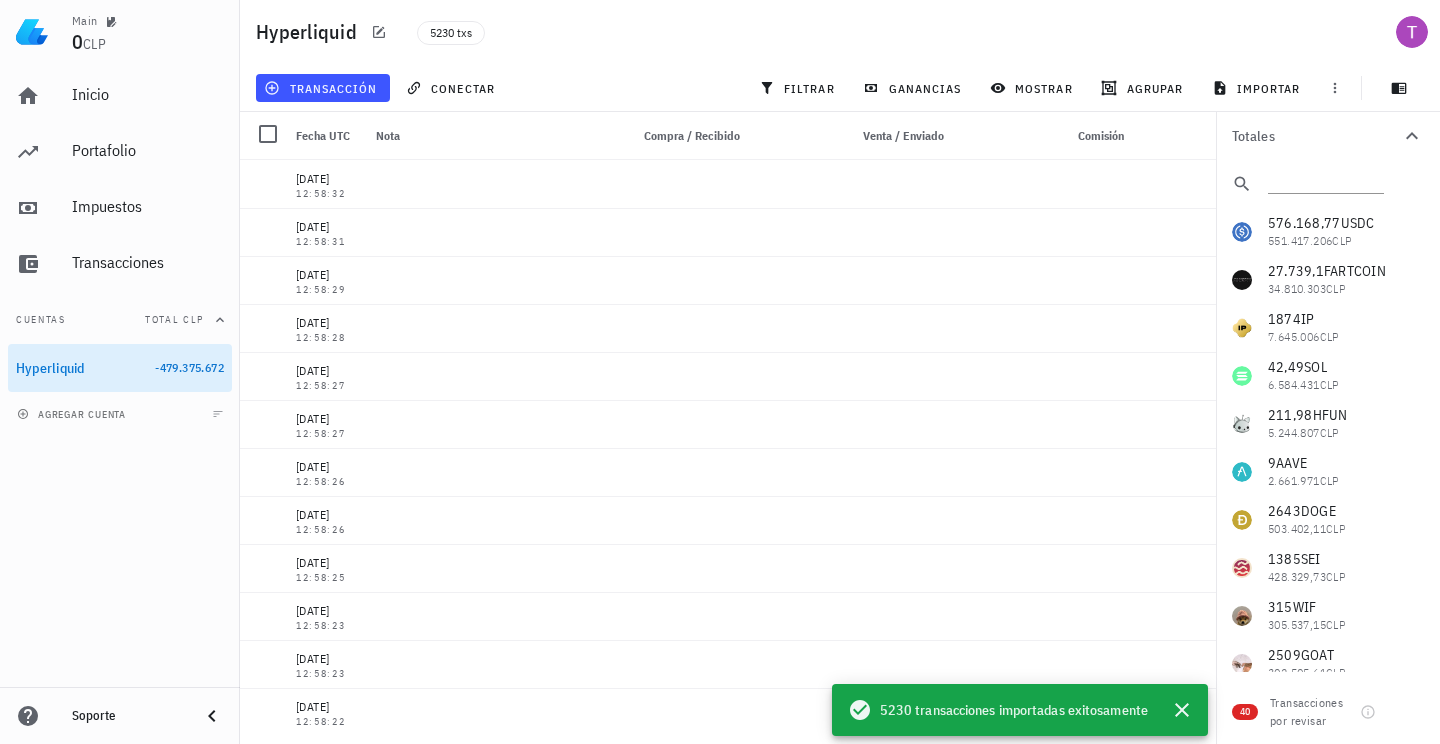 click on "5230 txs" at bounding box center (677, 32) 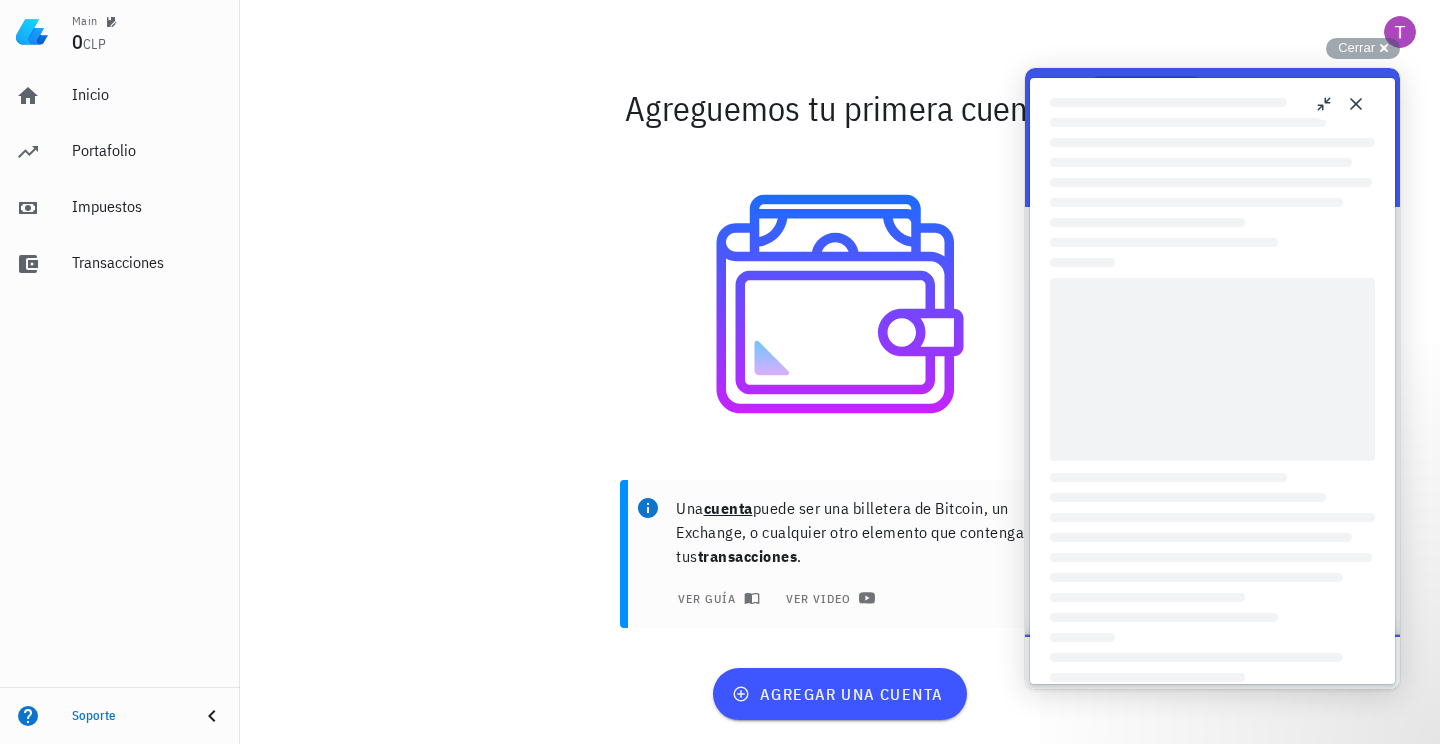 scroll, scrollTop: 0, scrollLeft: 0, axis: both 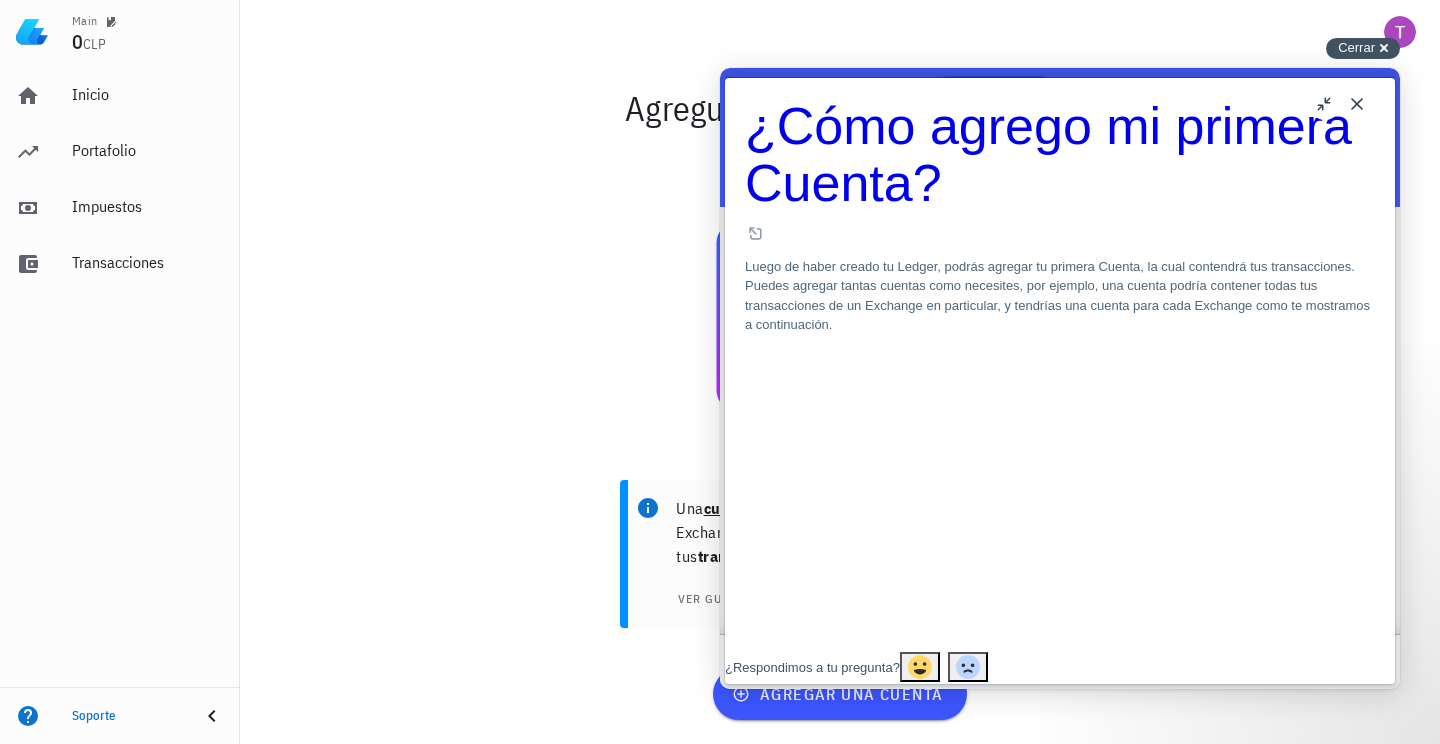 click on "Cerrar" at bounding box center [1356, 47] 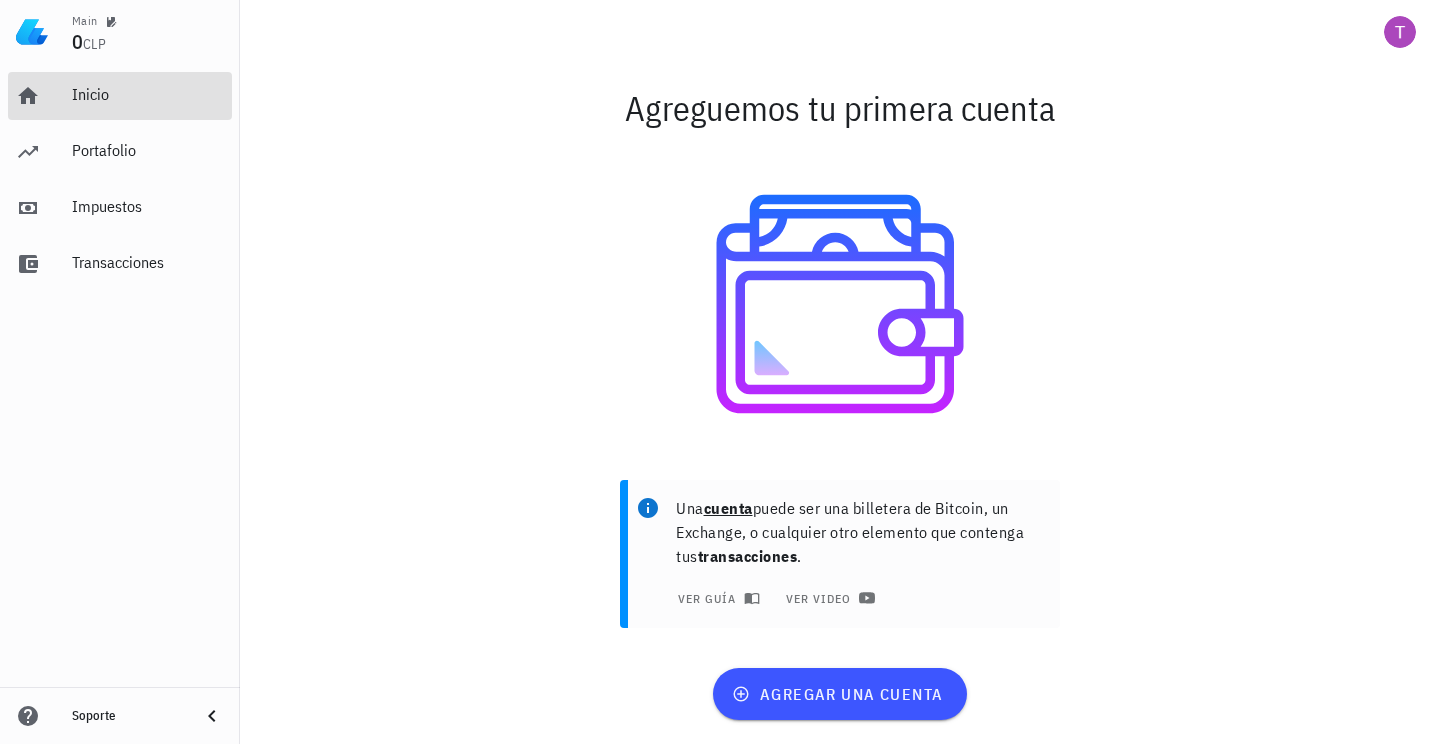 click on "Inicio" at bounding box center [148, 94] 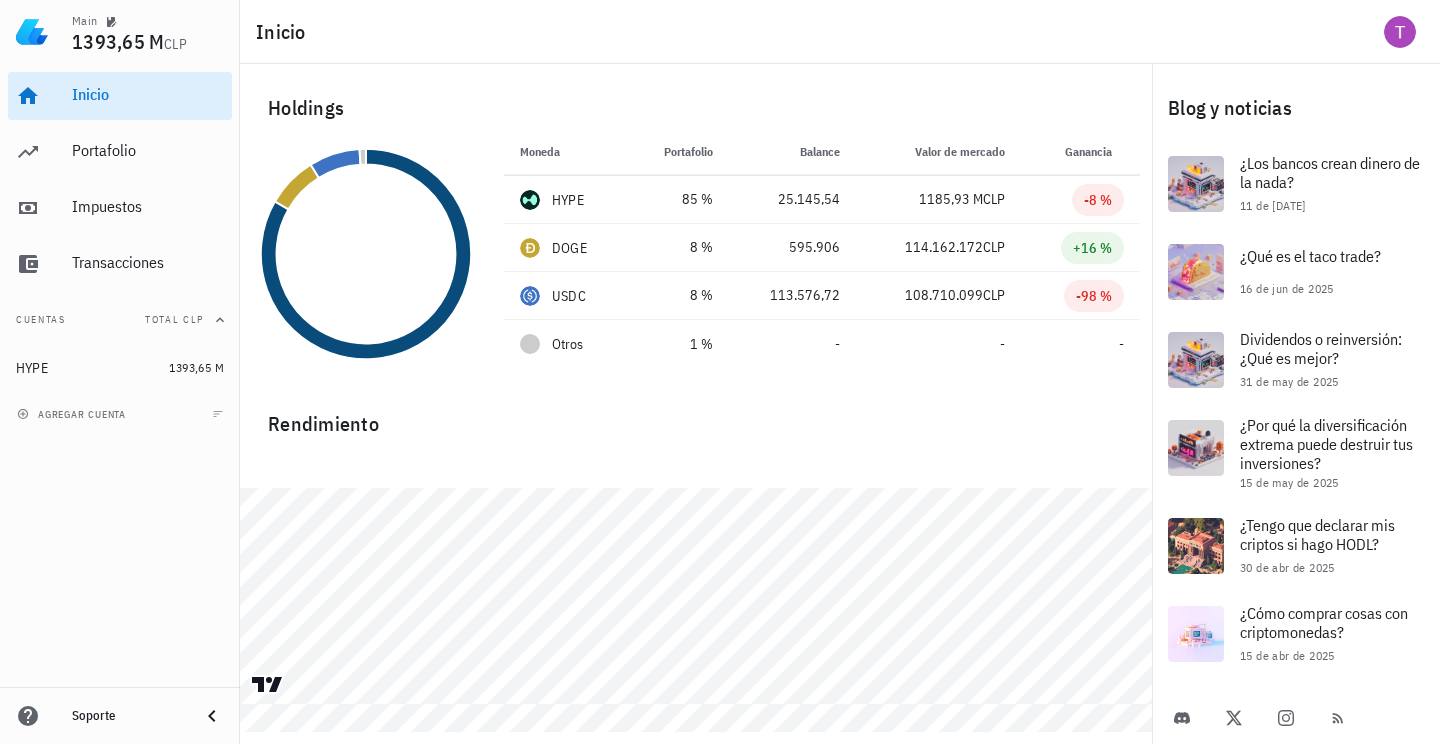 scroll, scrollTop: 0, scrollLeft: 0, axis: both 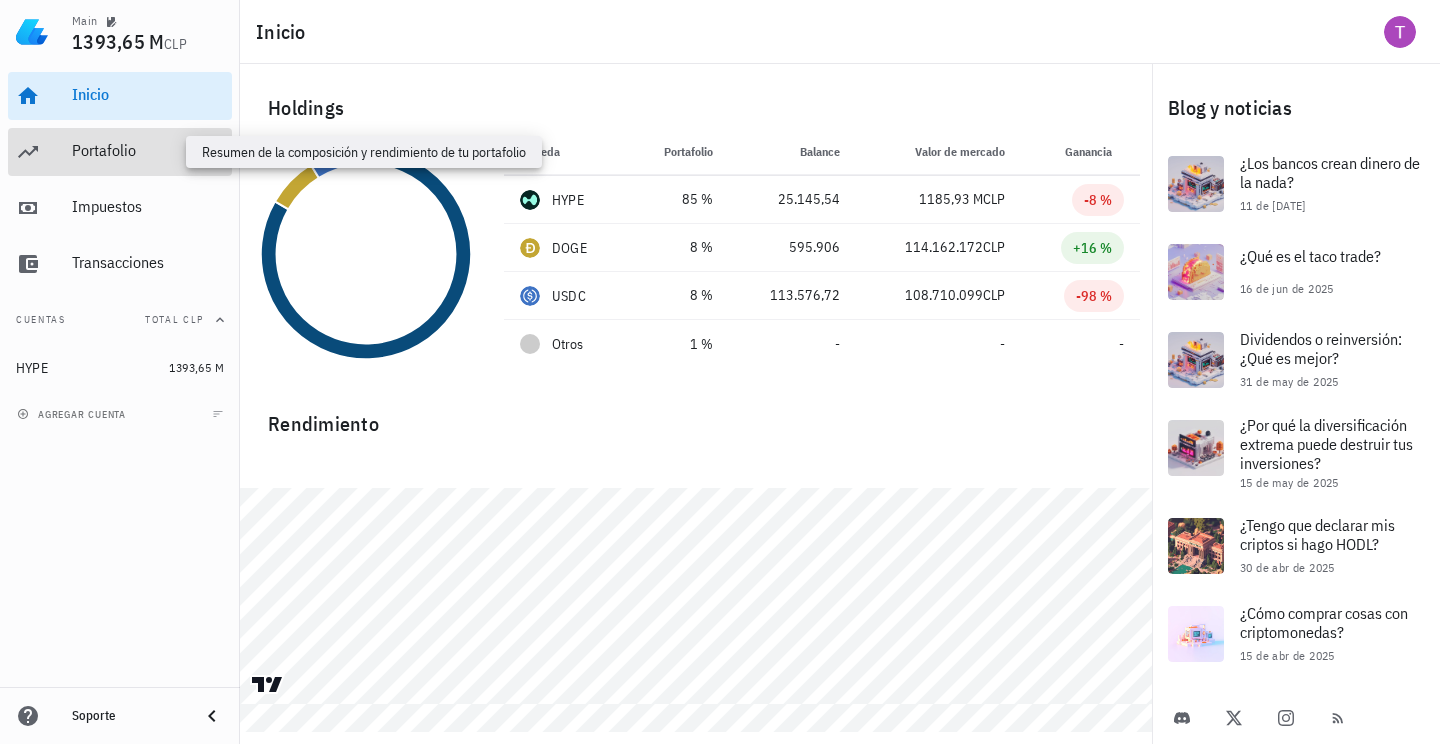 click on "Portafolio" at bounding box center [148, 150] 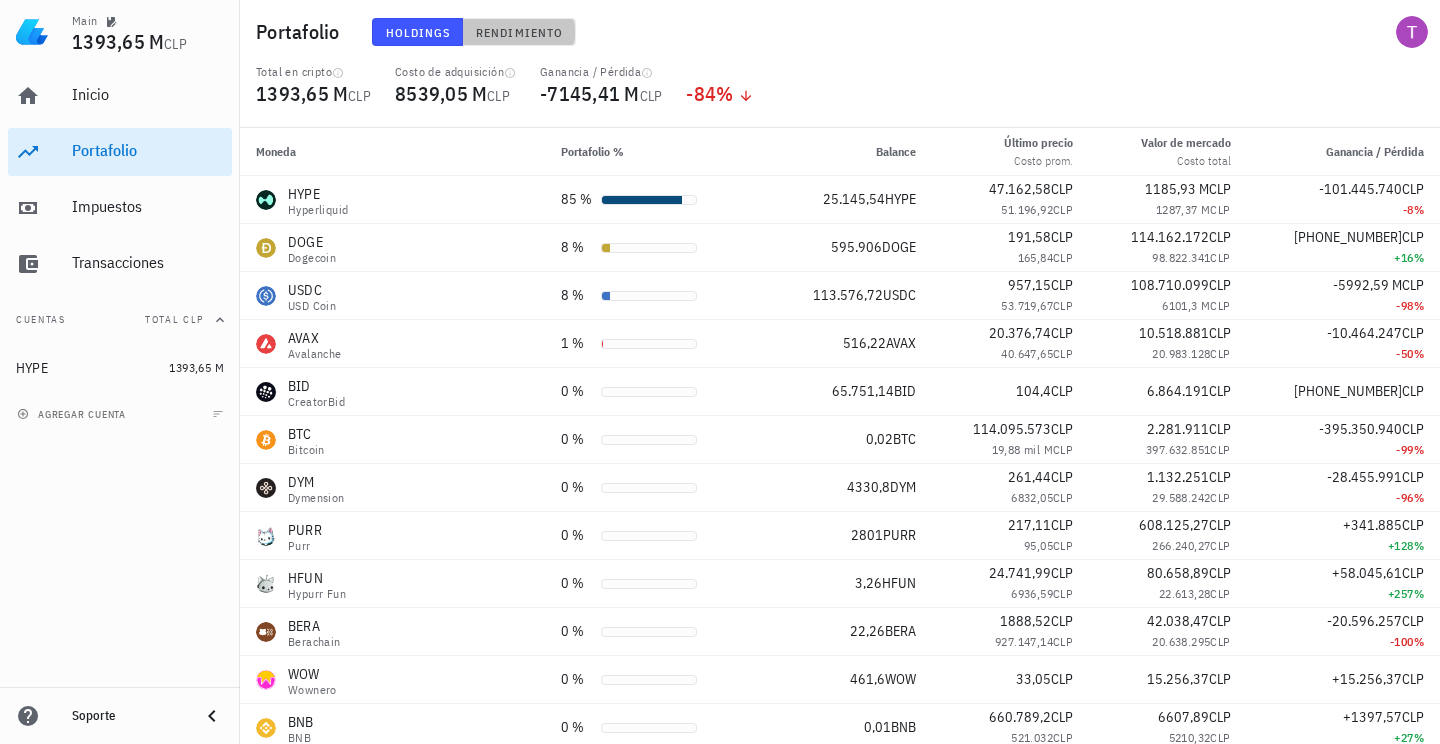 click on "Rendimiento" at bounding box center (519, 32) 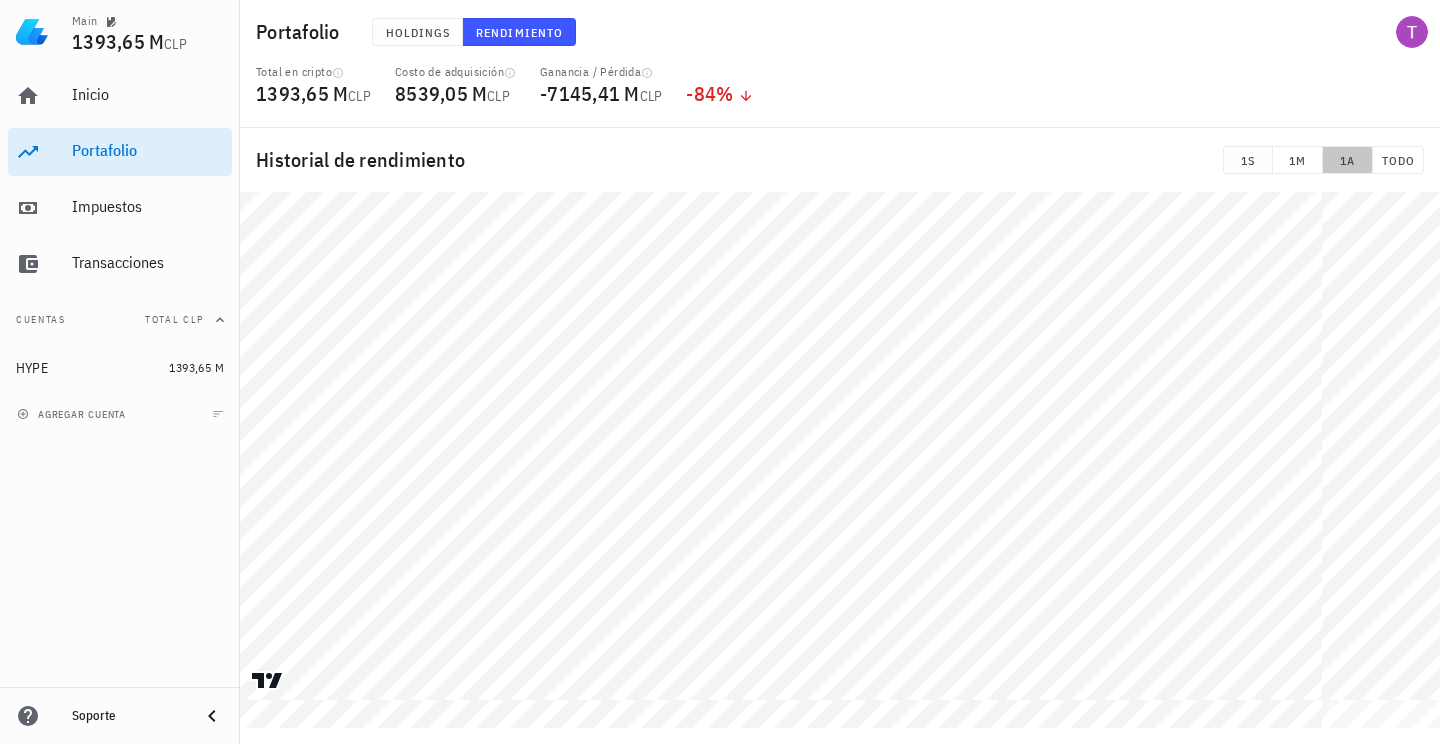 click on "1A" at bounding box center (1347, 160) 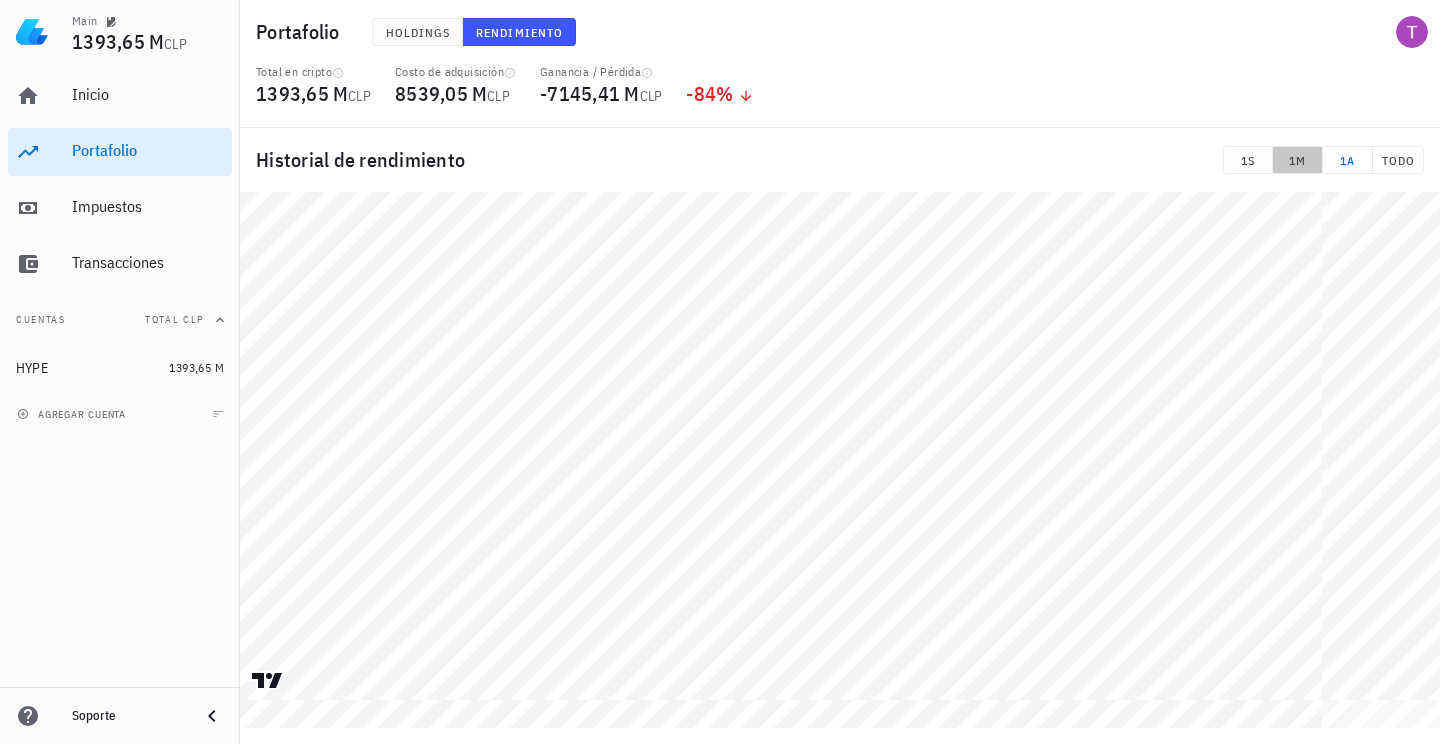 click on "1M" at bounding box center (1297, 160) 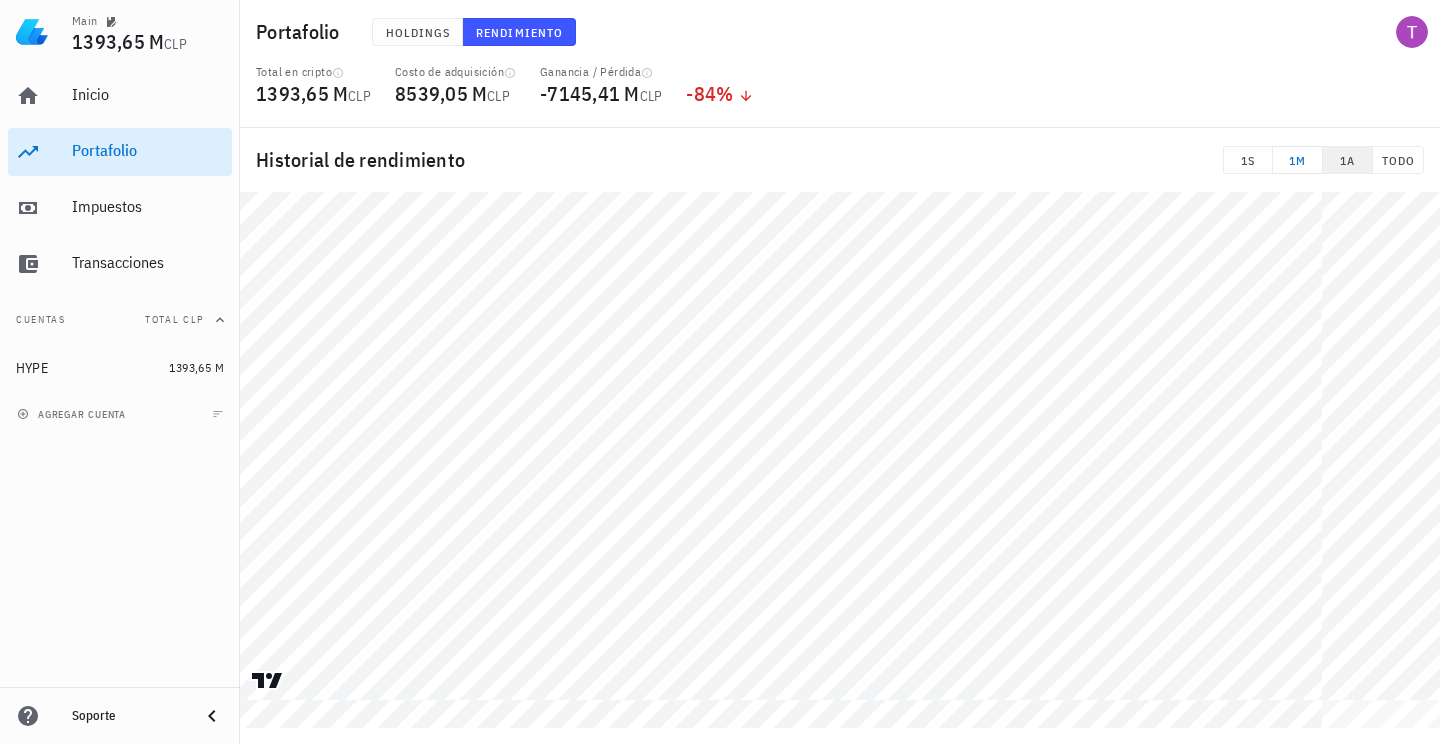 click on "1A" at bounding box center (1347, 160) 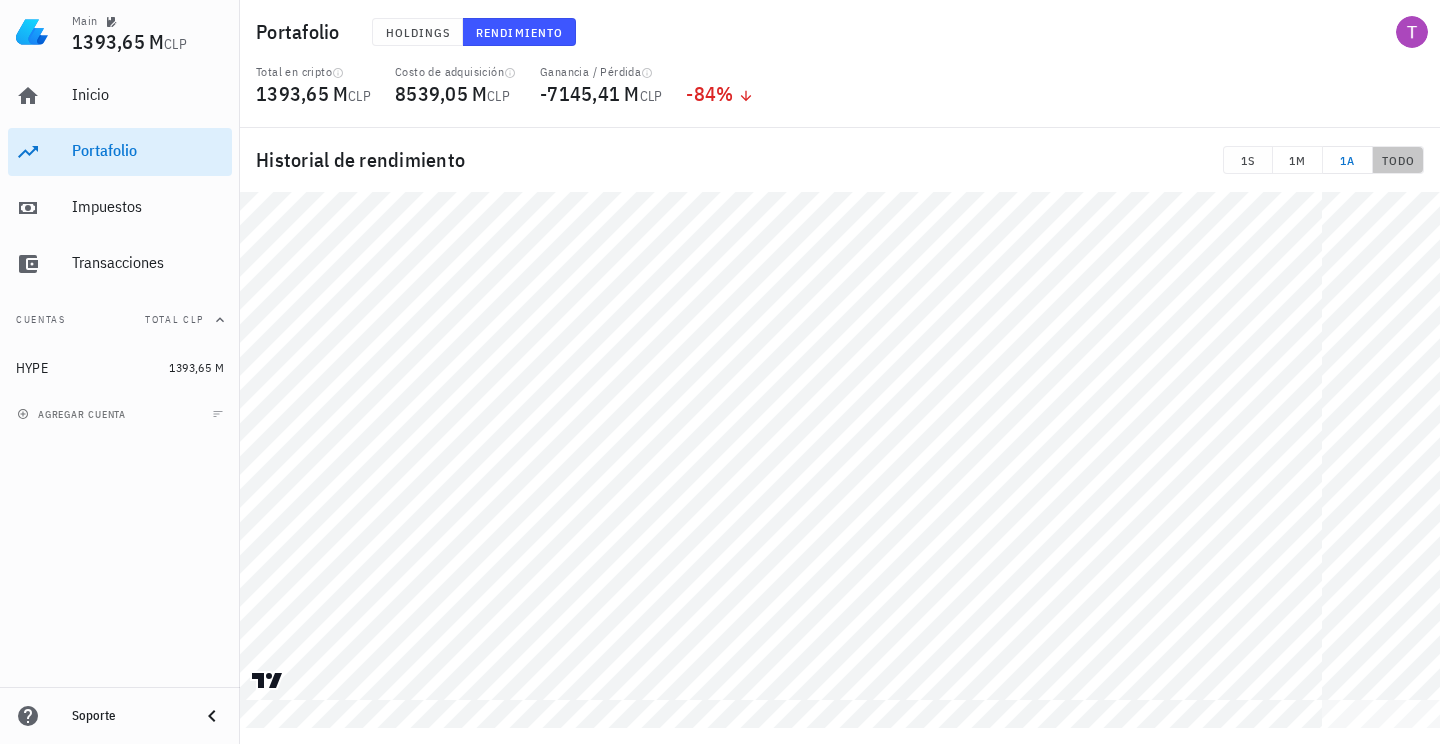 click on "TODO" at bounding box center [1398, 160] 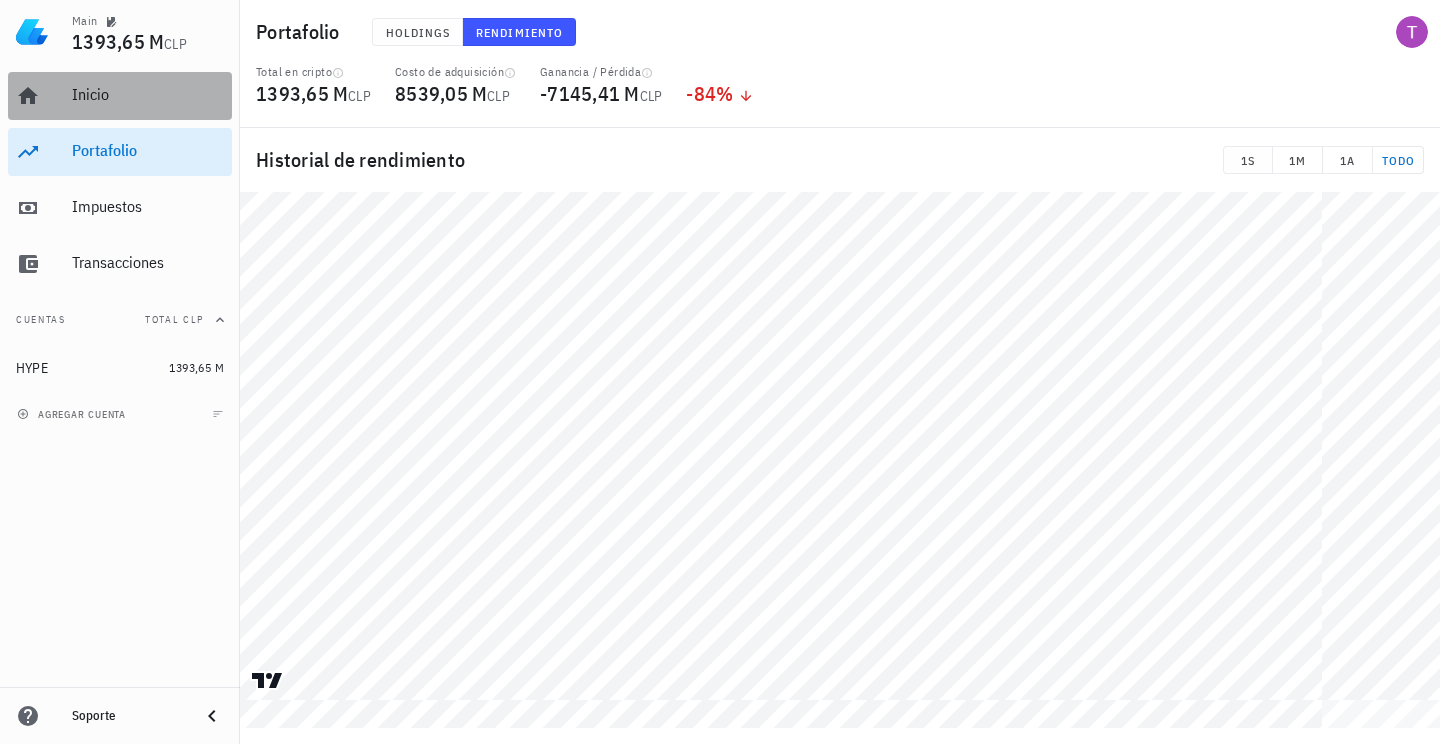 click on "Inicio" at bounding box center [148, 94] 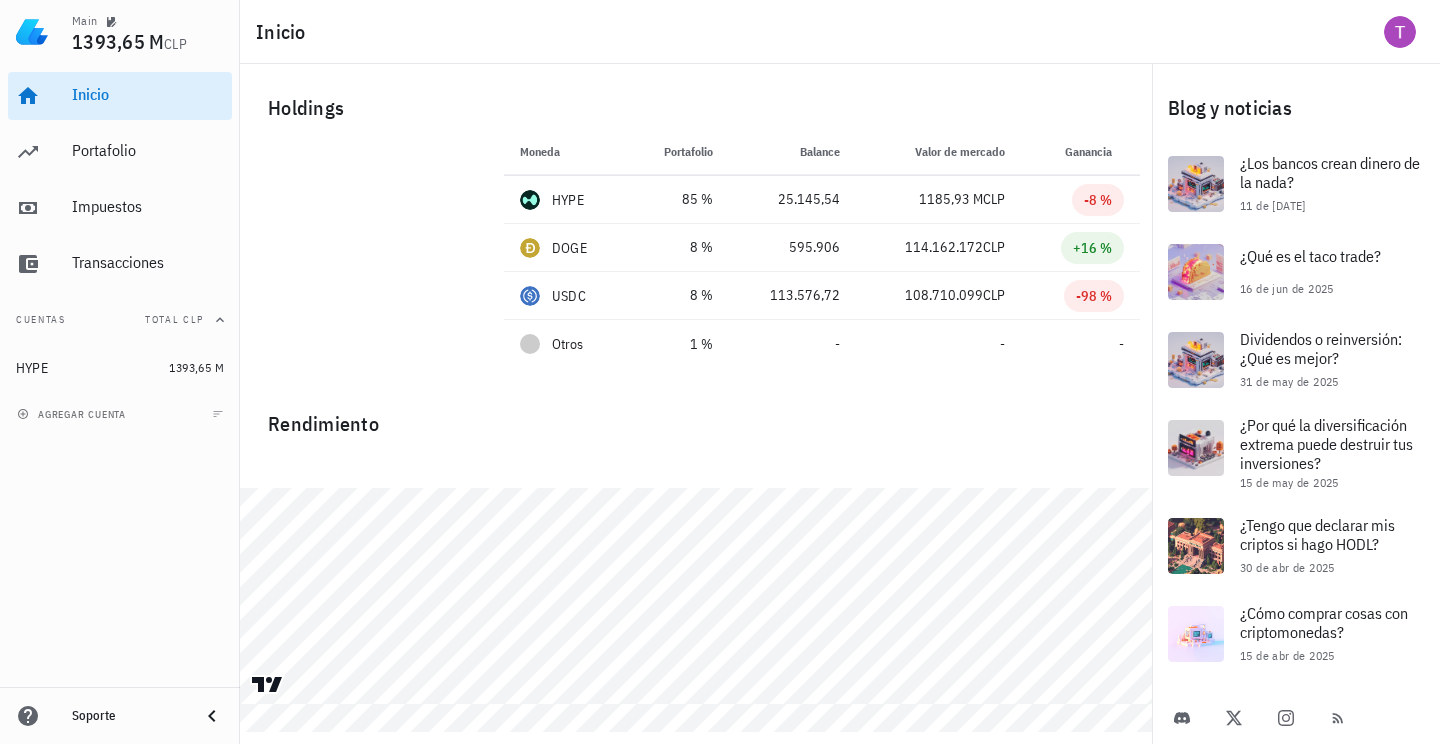 scroll, scrollTop: 0, scrollLeft: 0, axis: both 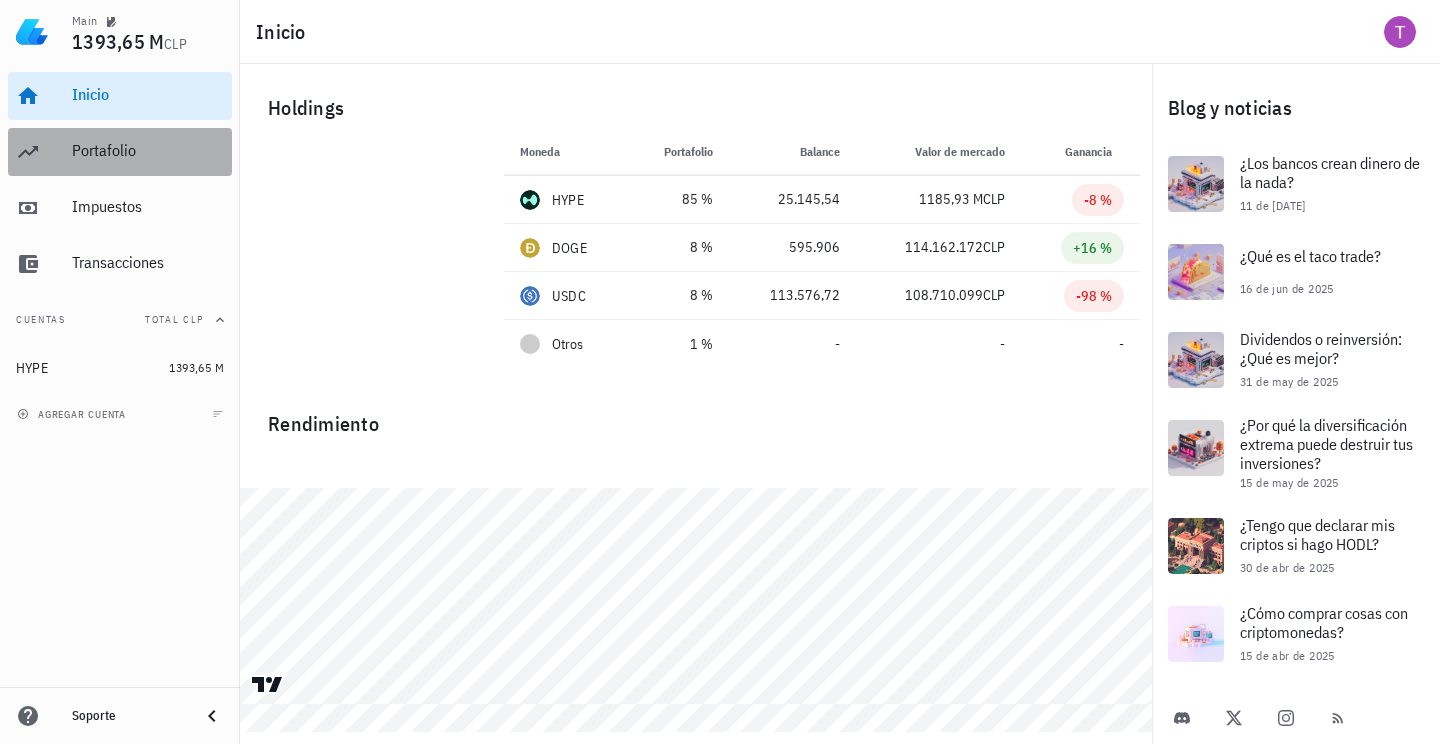 click on "Portafolio" at bounding box center [120, 152] 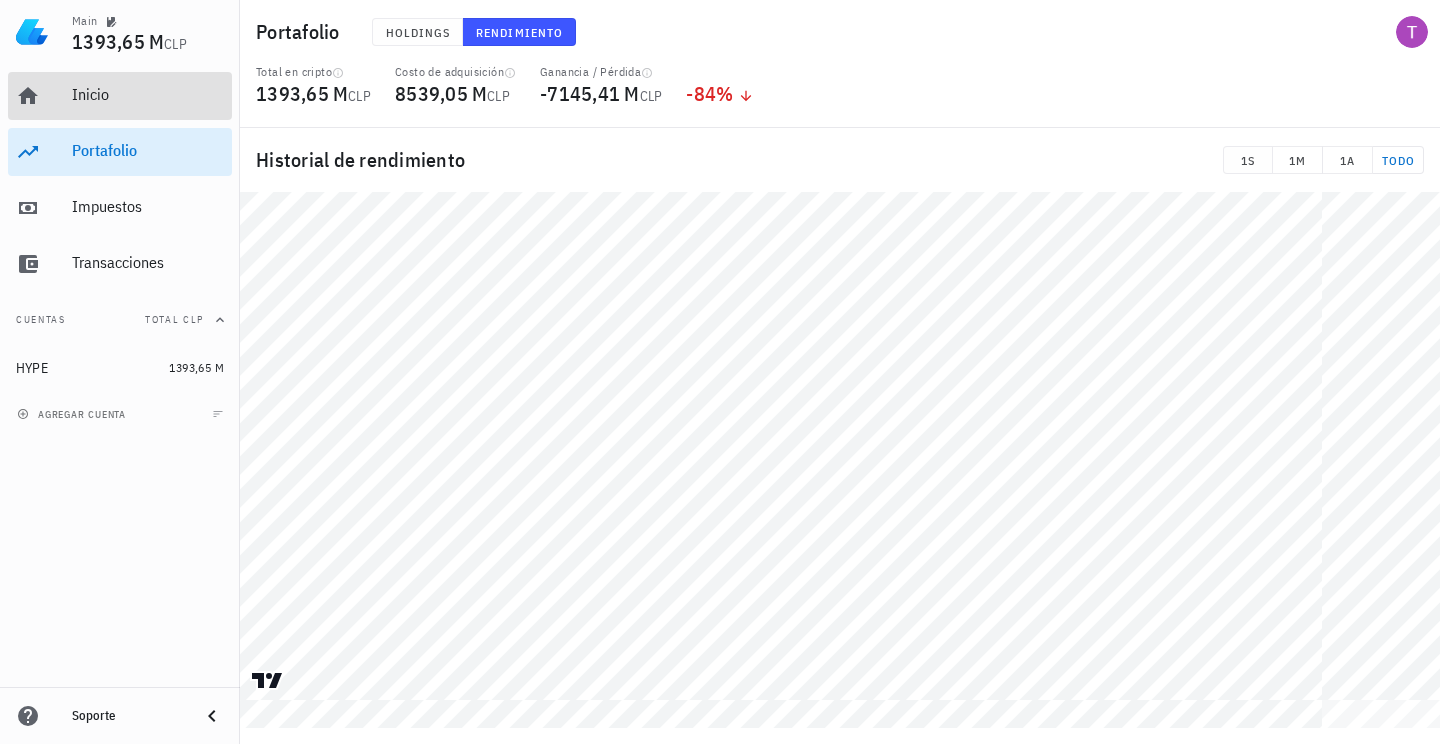 click on "Inicio" at bounding box center [148, 94] 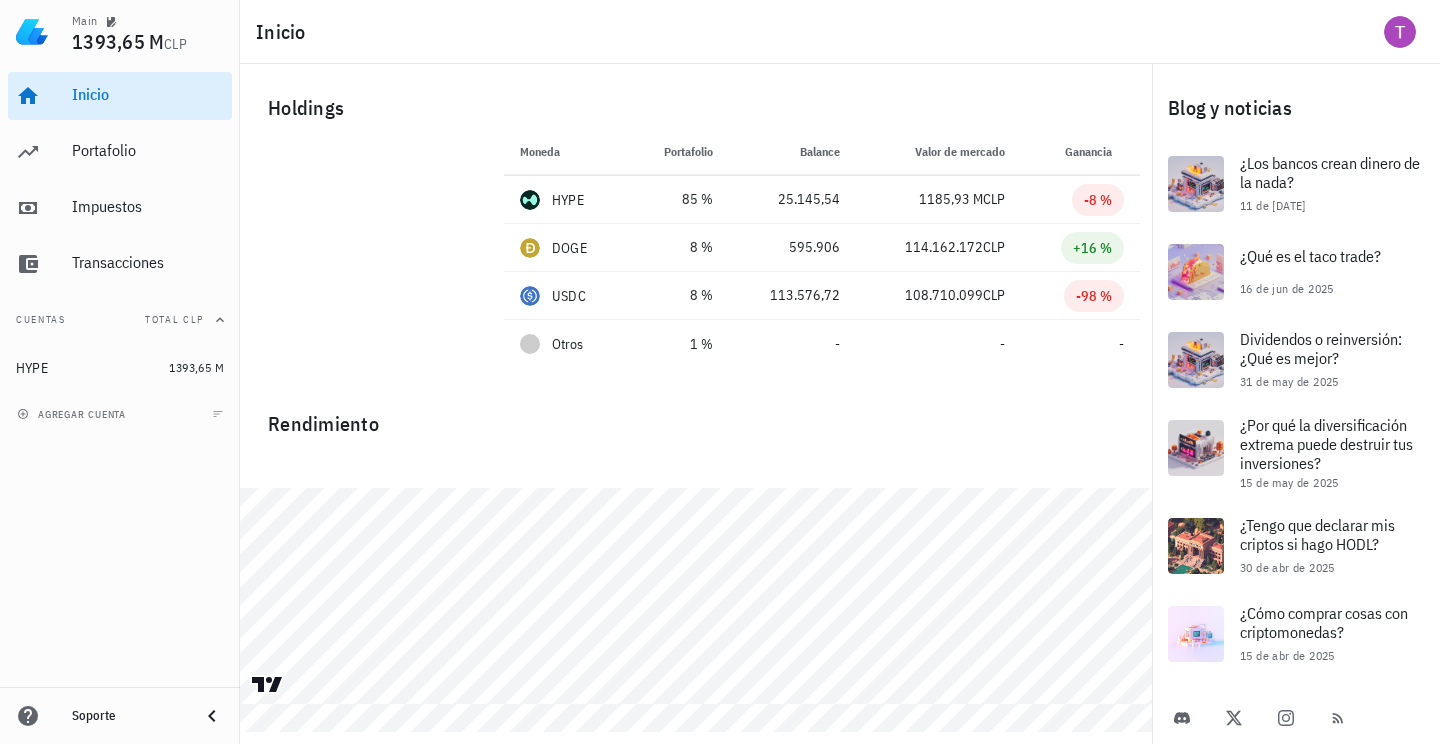 scroll, scrollTop: 0, scrollLeft: 0, axis: both 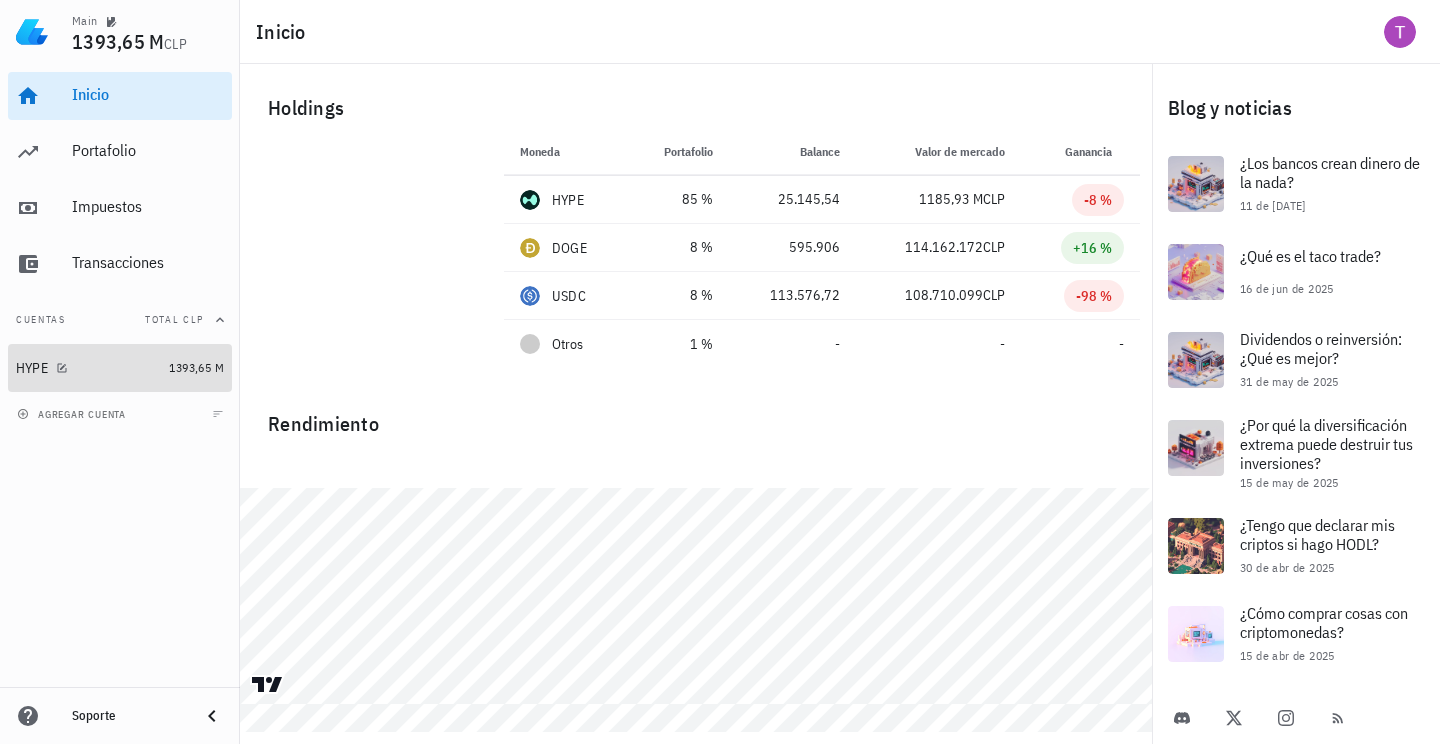click on "HYPE" at bounding box center [88, 368] 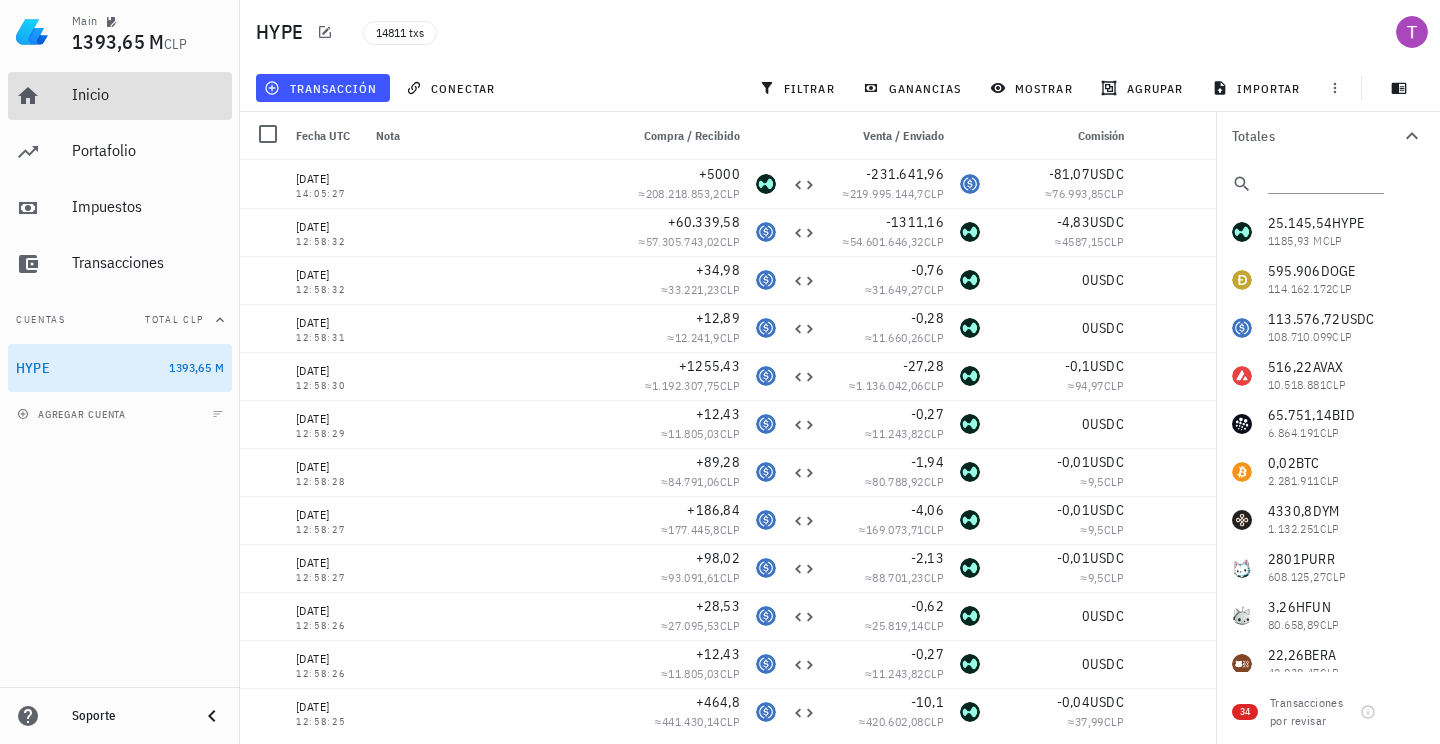 click on "Inicio" at bounding box center (148, 94) 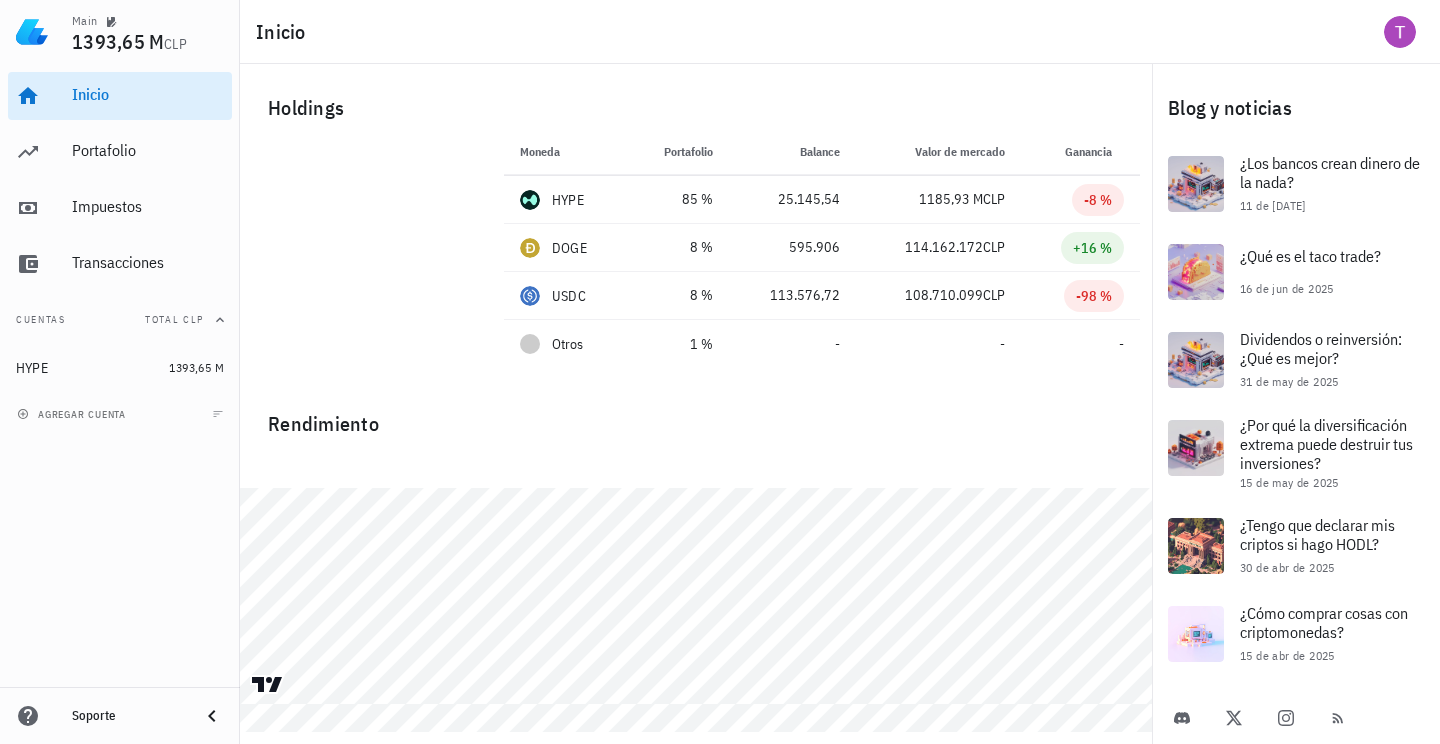 scroll, scrollTop: 0, scrollLeft: 0, axis: both 